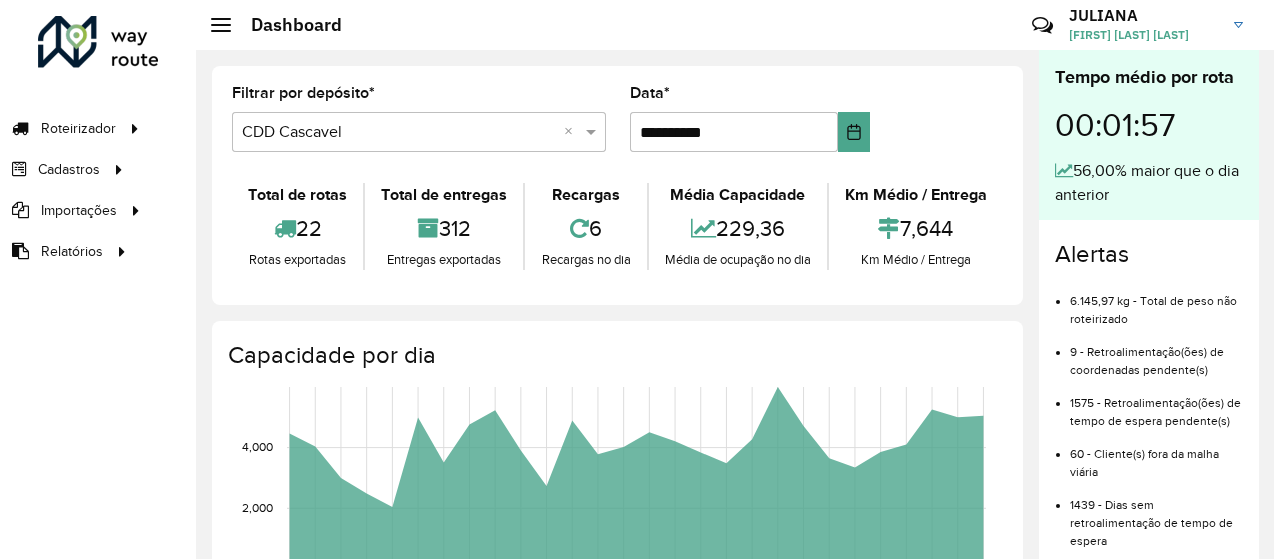 scroll, scrollTop: 0, scrollLeft: 0, axis: both 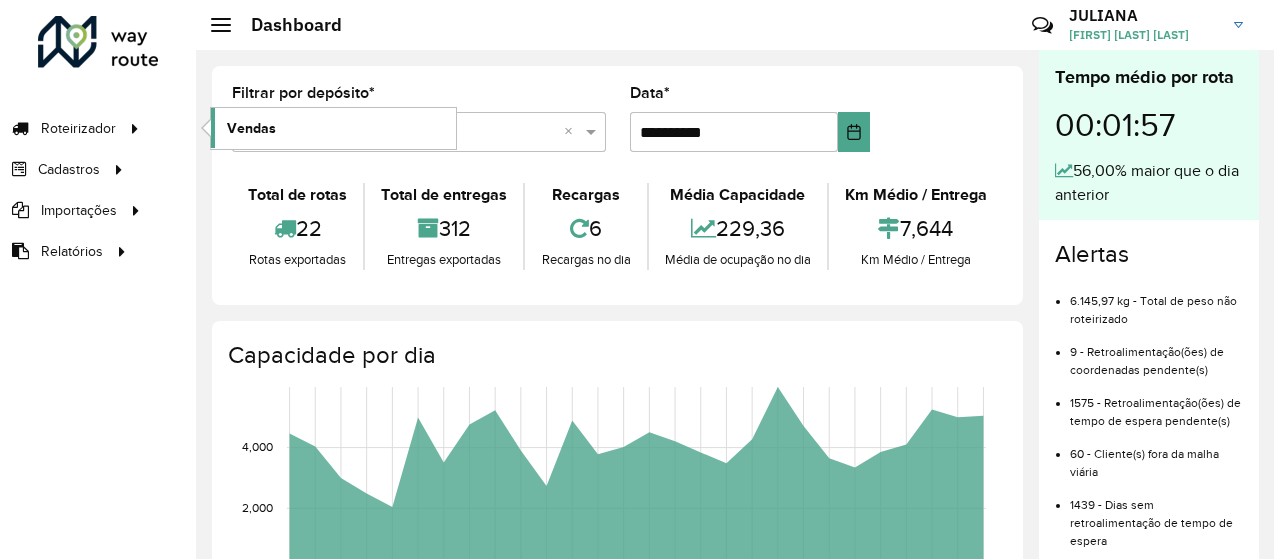 click on "Vendas" 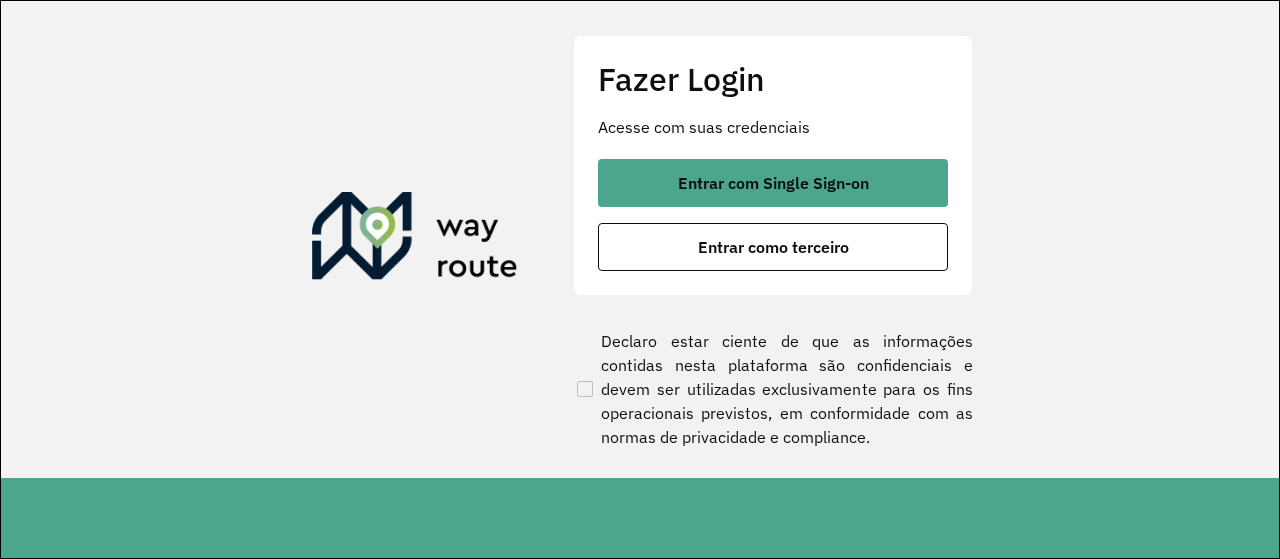 scroll, scrollTop: 0, scrollLeft: 0, axis: both 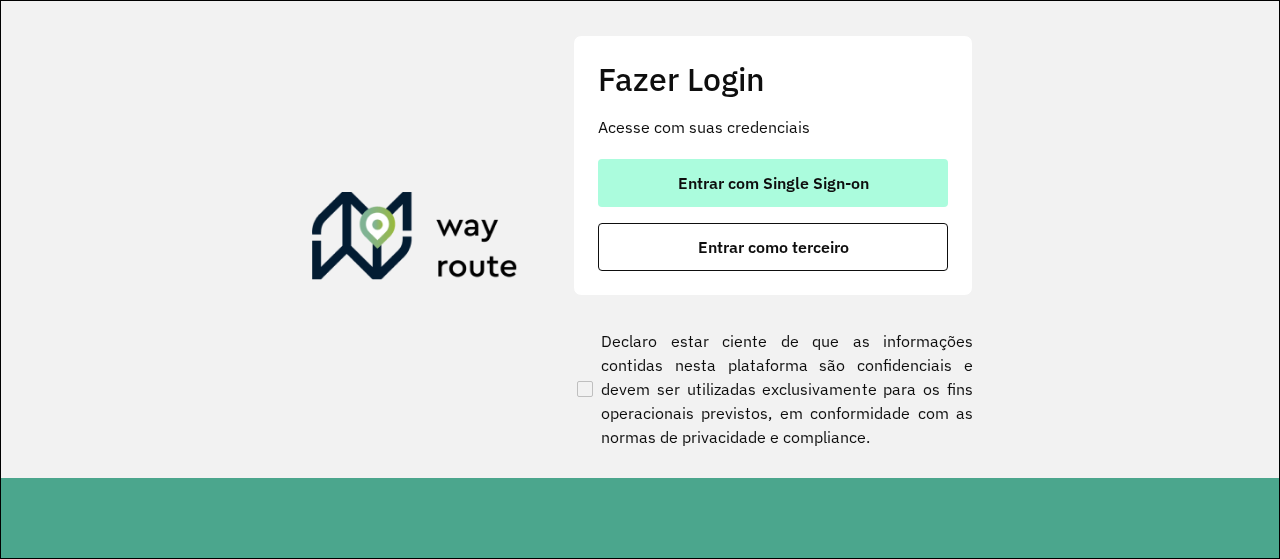click on "Entrar com Single Sign-on" at bounding box center [773, 183] 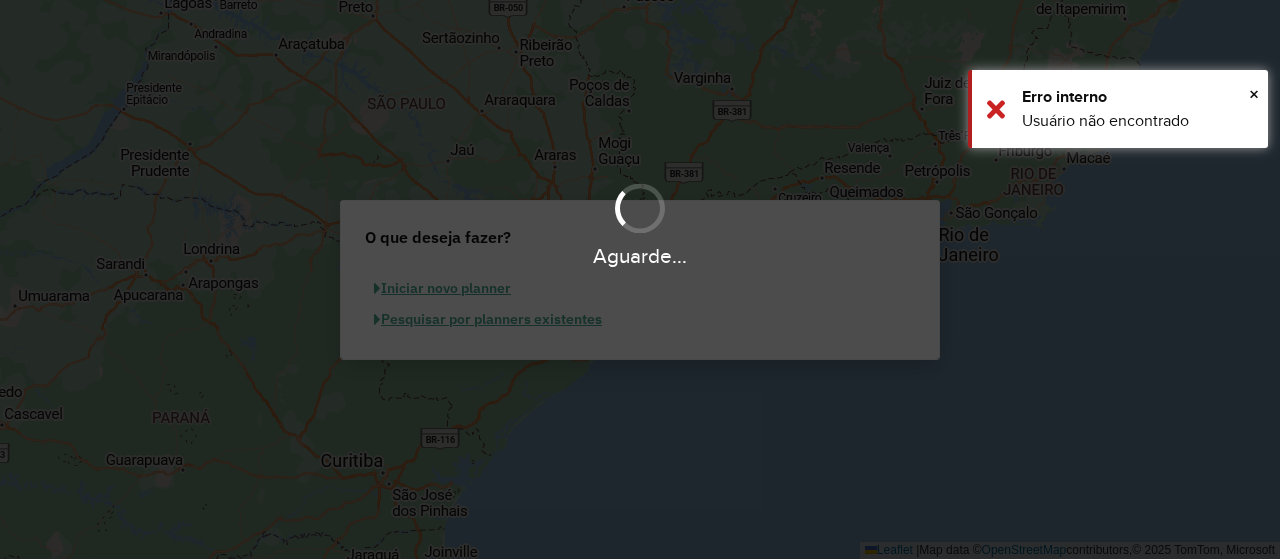 scroll, scrollTop: 0, scrollLeft: 0, axis: both 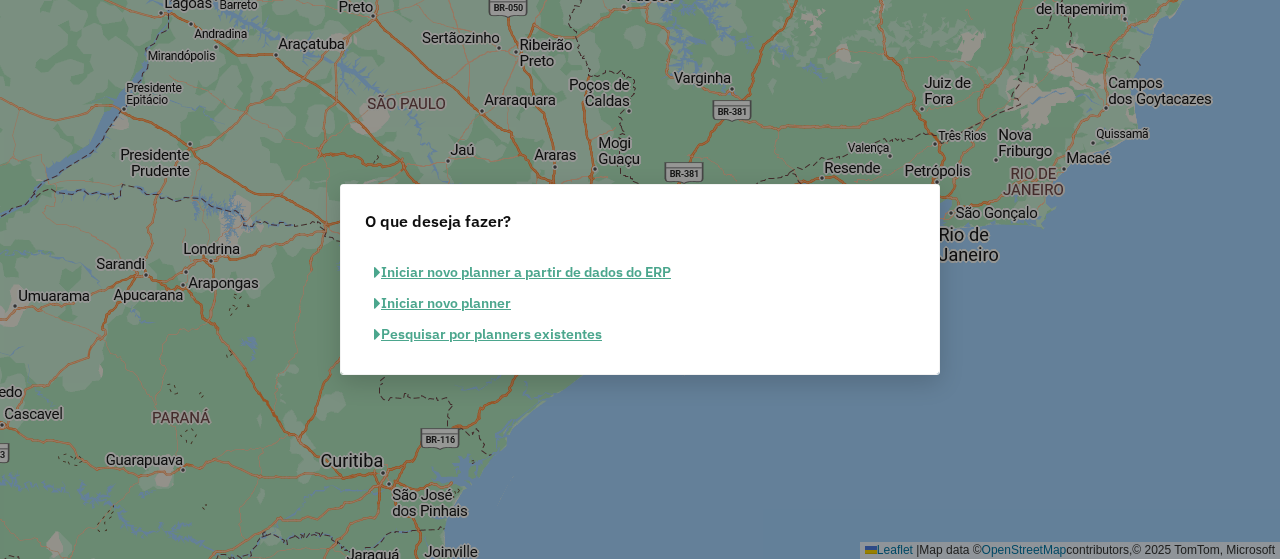 click on "Pesquisar por planners existentes" 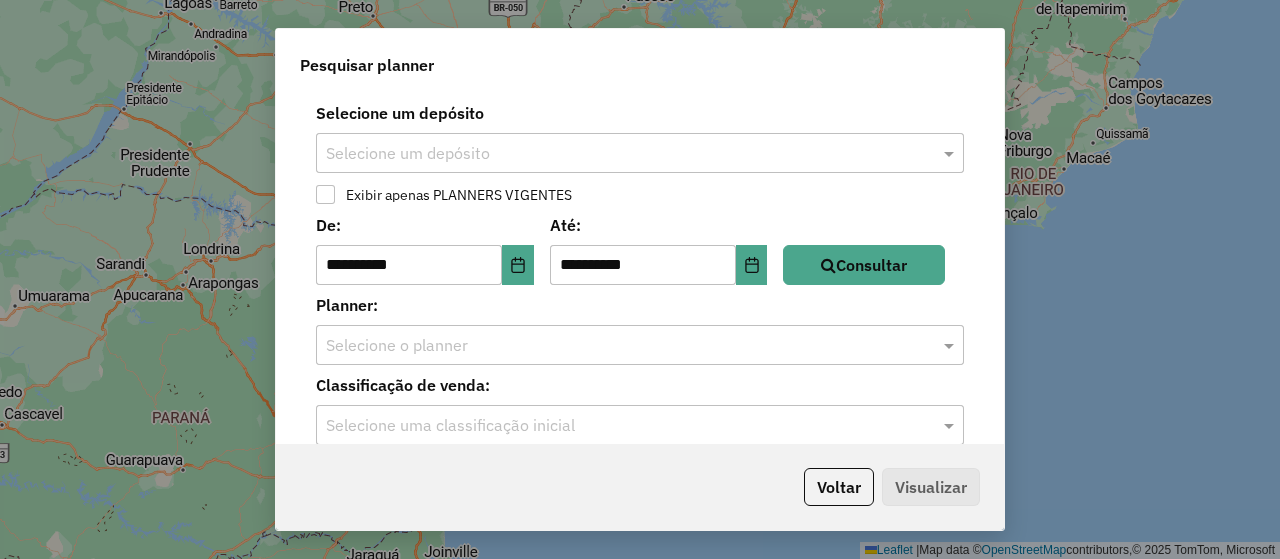 click 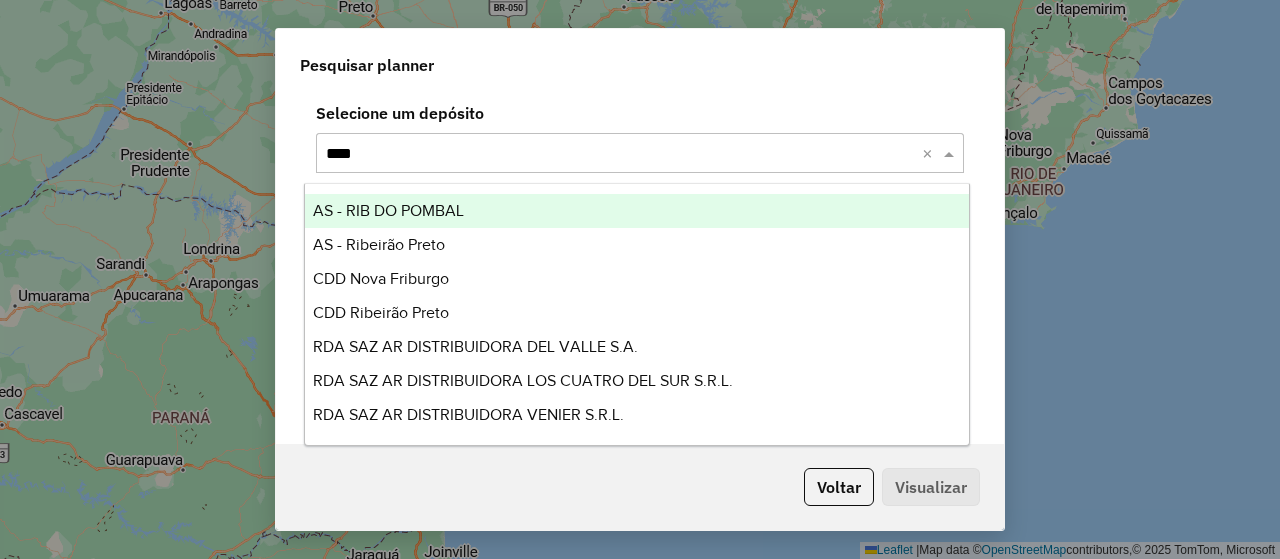 type on "*****" 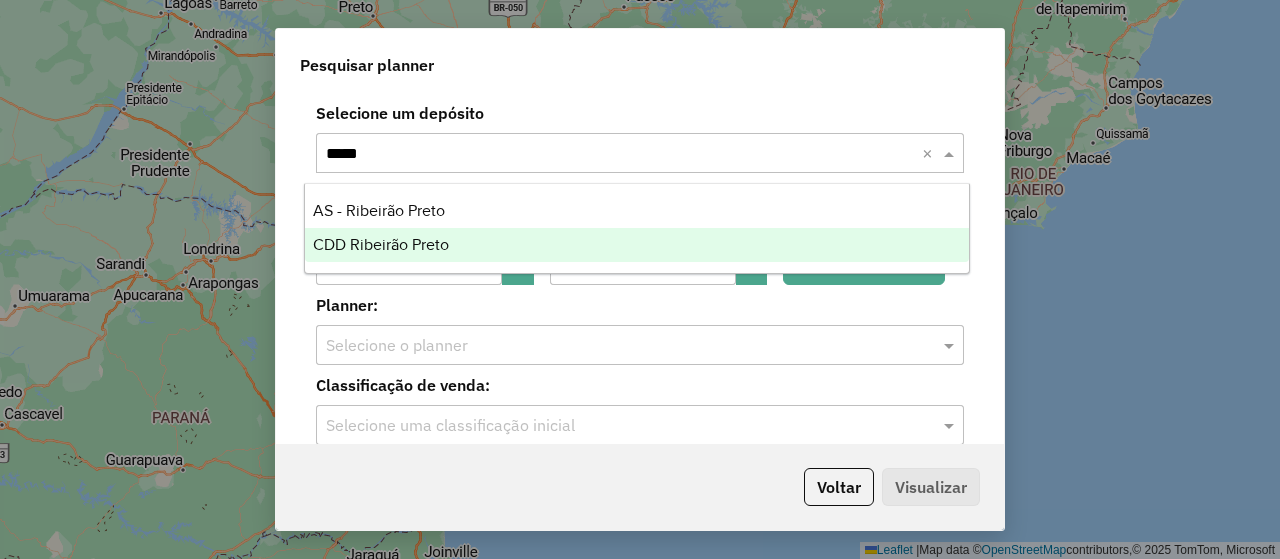 click on "CDD Ribeirão Preto" at bounding box center (636, 245) 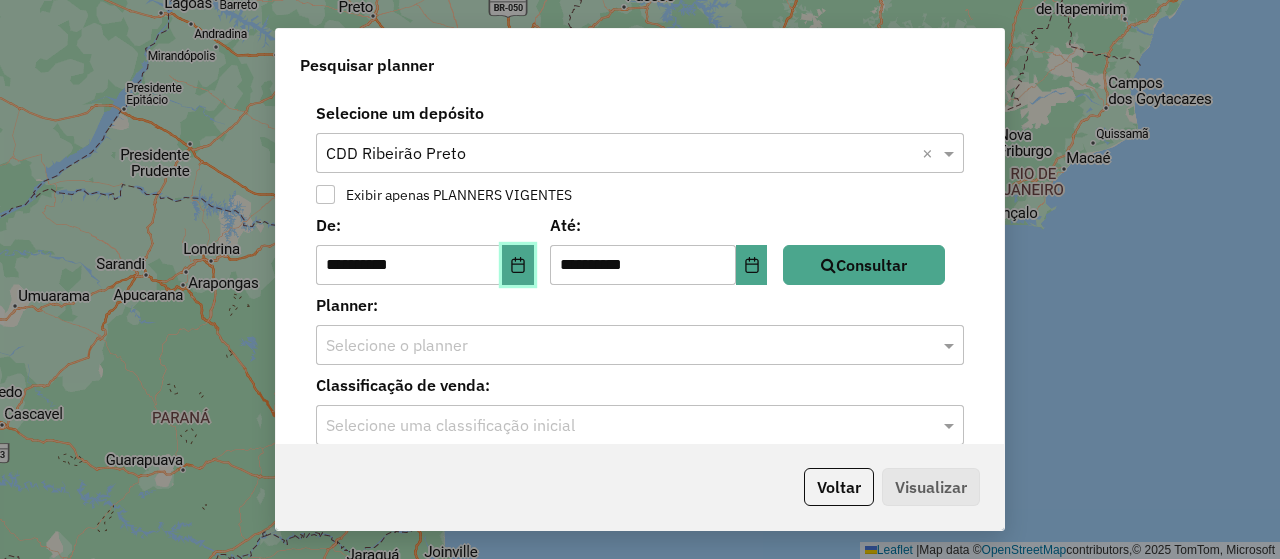 click 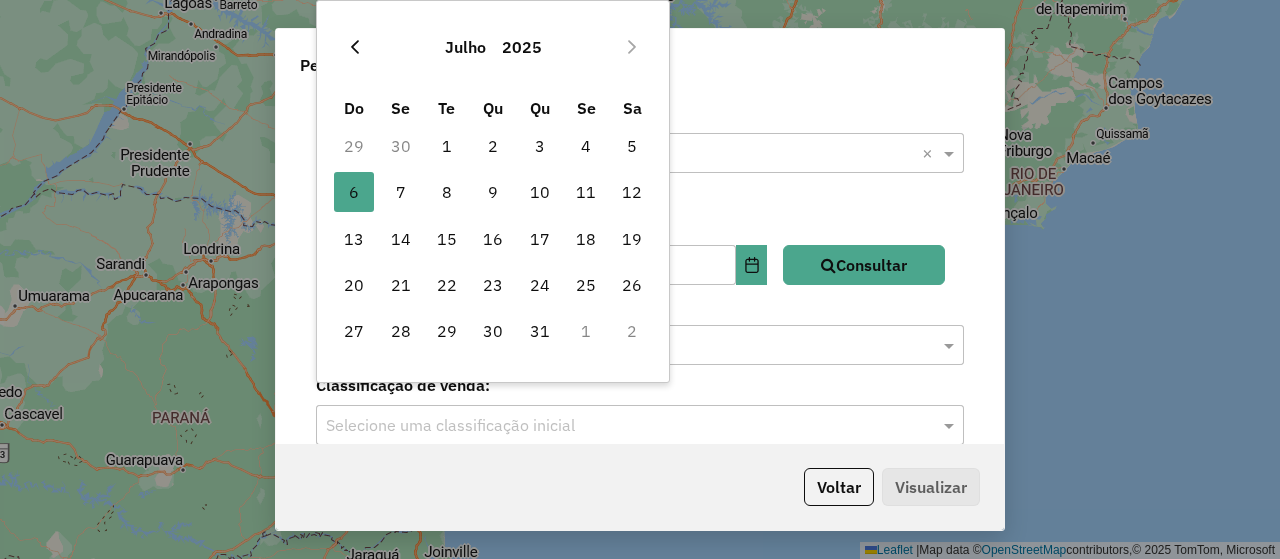 click at bounding box center (355, 47) 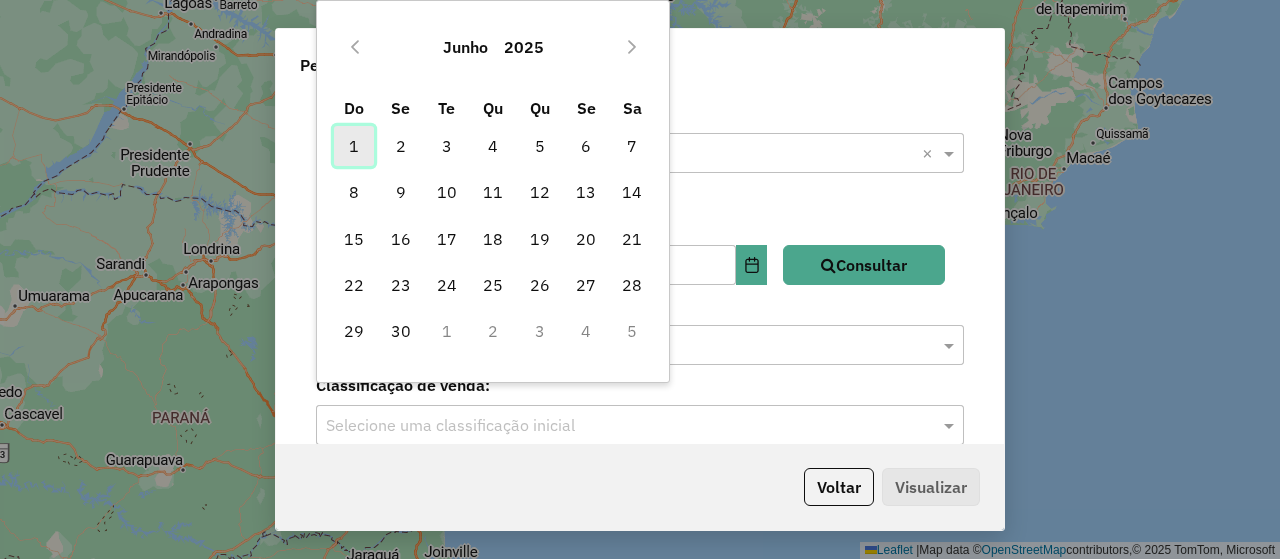 click on "1" at bounding box center [354, 146] 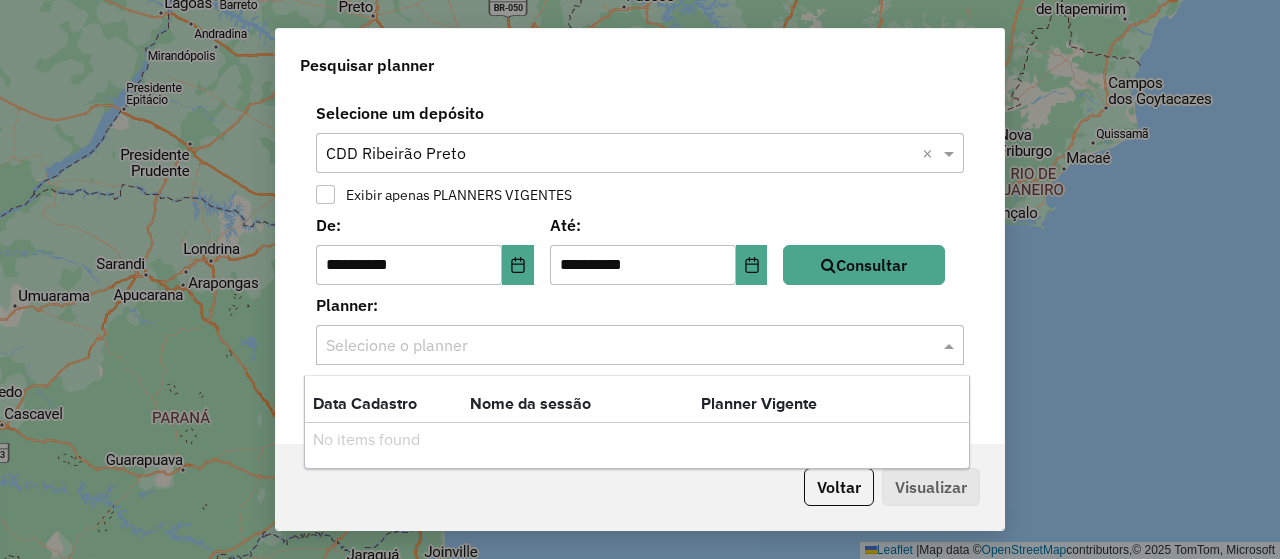 click 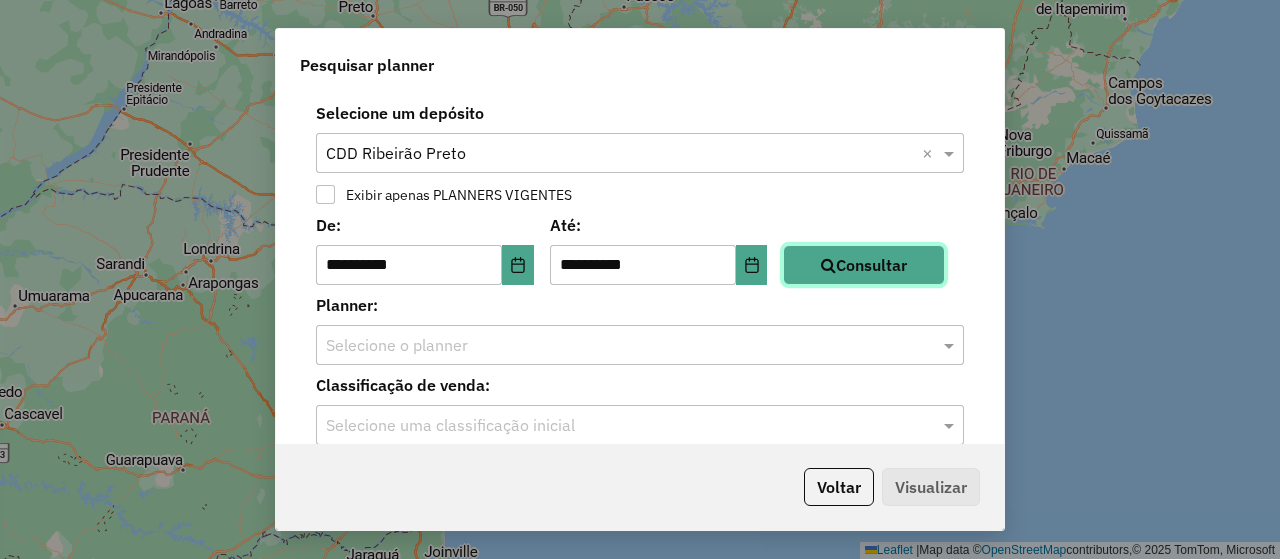 click on "Consultar" 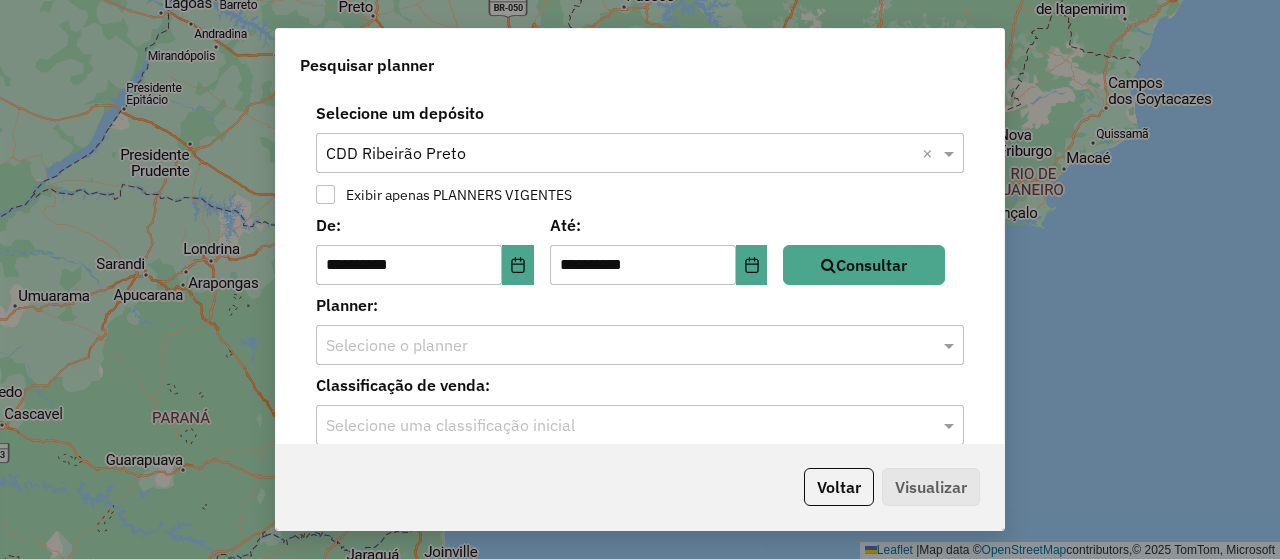 click on "**********" 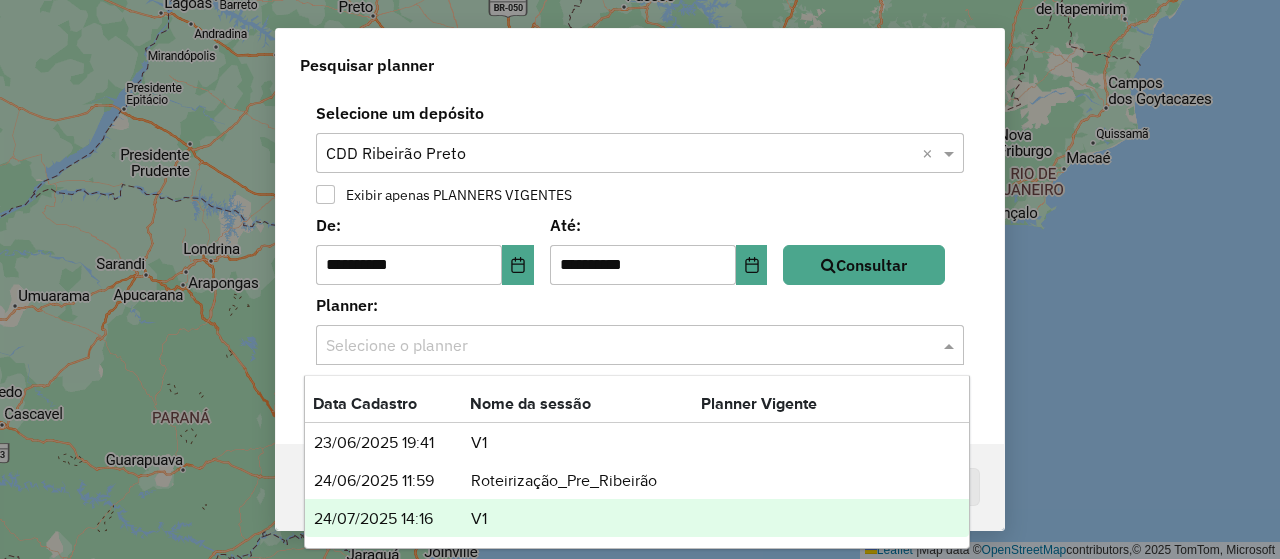 click on "V1" at bounding box center (585, 519) 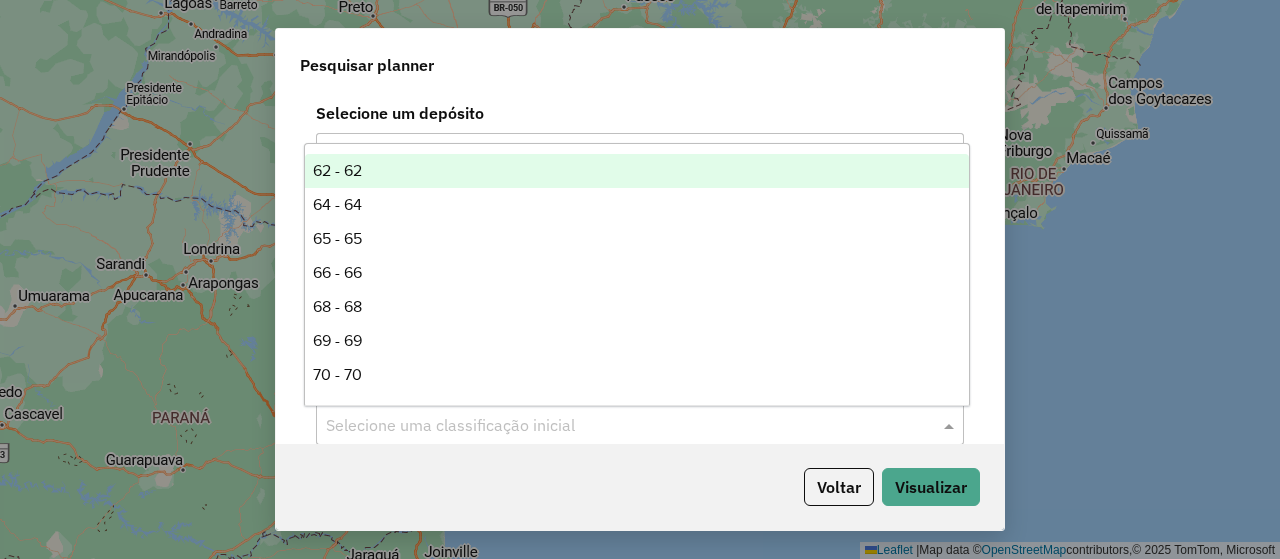 click 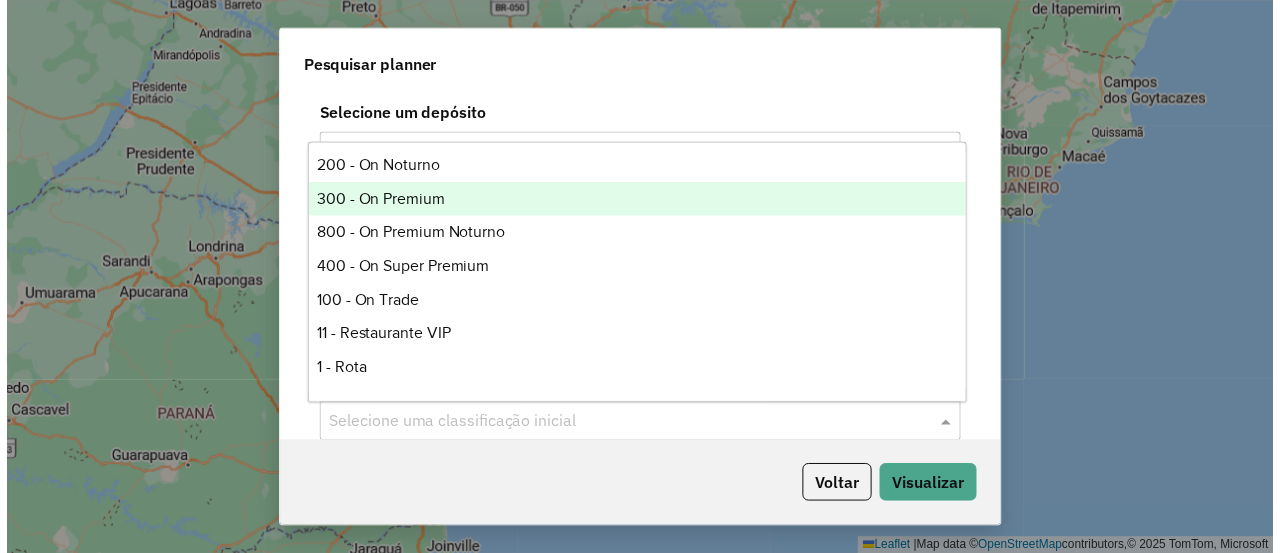 scroll, scrollTop: 719, scrollLeft: 0, axis: vertical 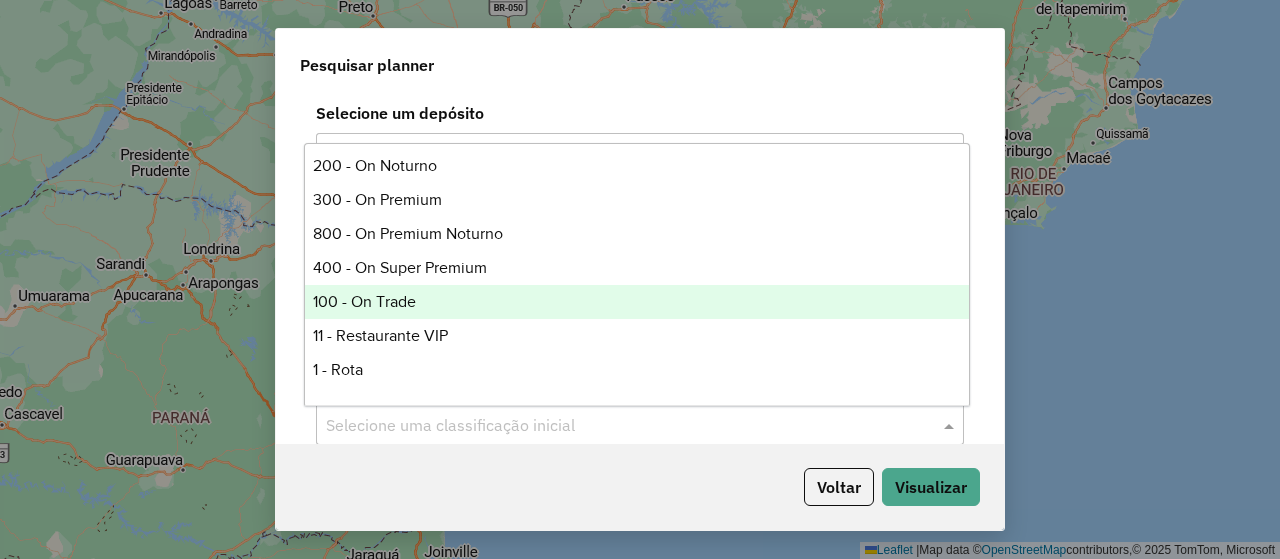 click on "100 - On Trade" at bounding box center (636, 302) 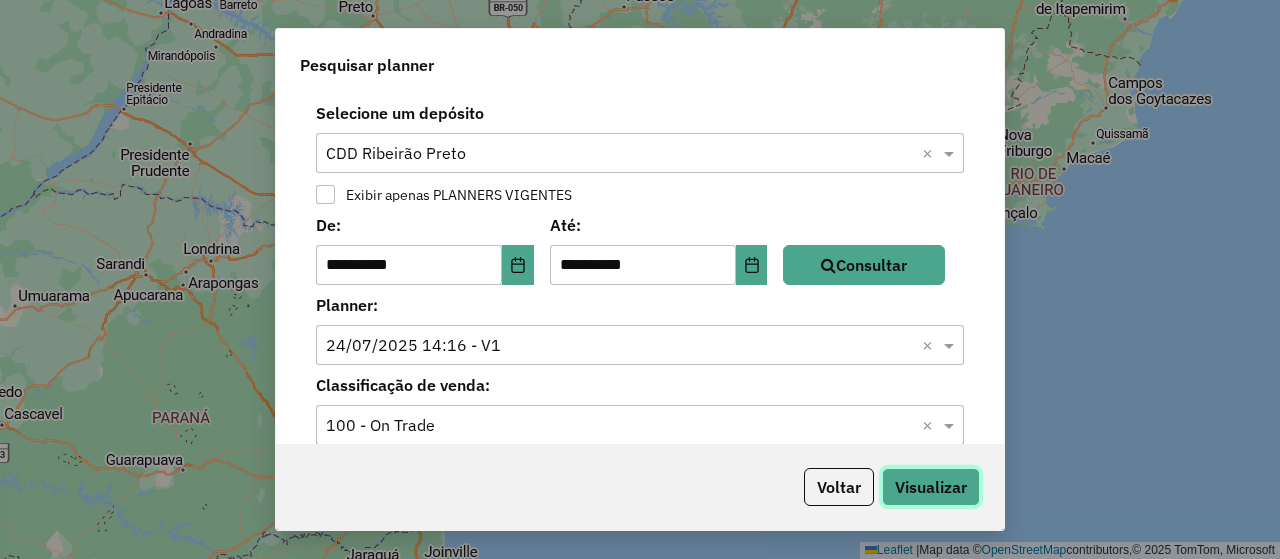 click on "Visualizar" 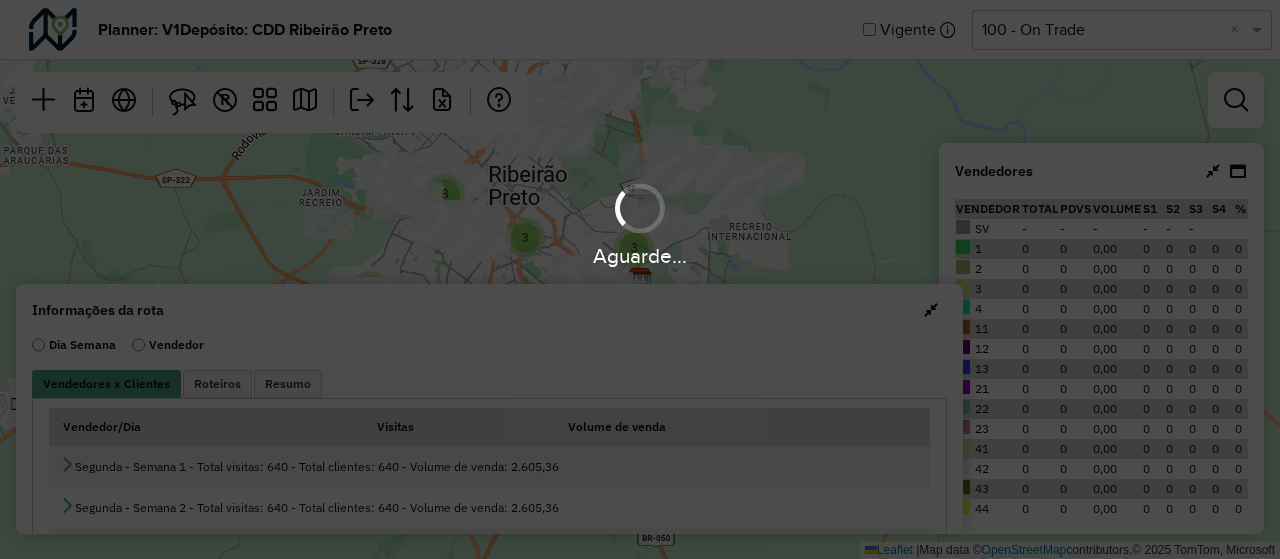 click on "Aguarde..." at bounding box center (640, 279) 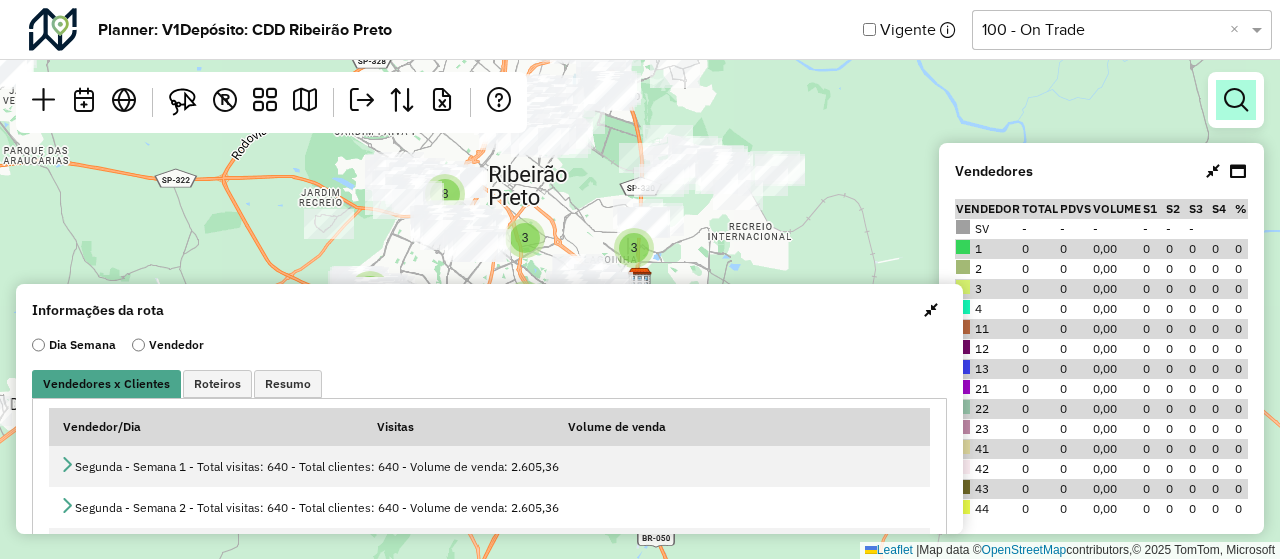 click at bounding box center [1236, 100] 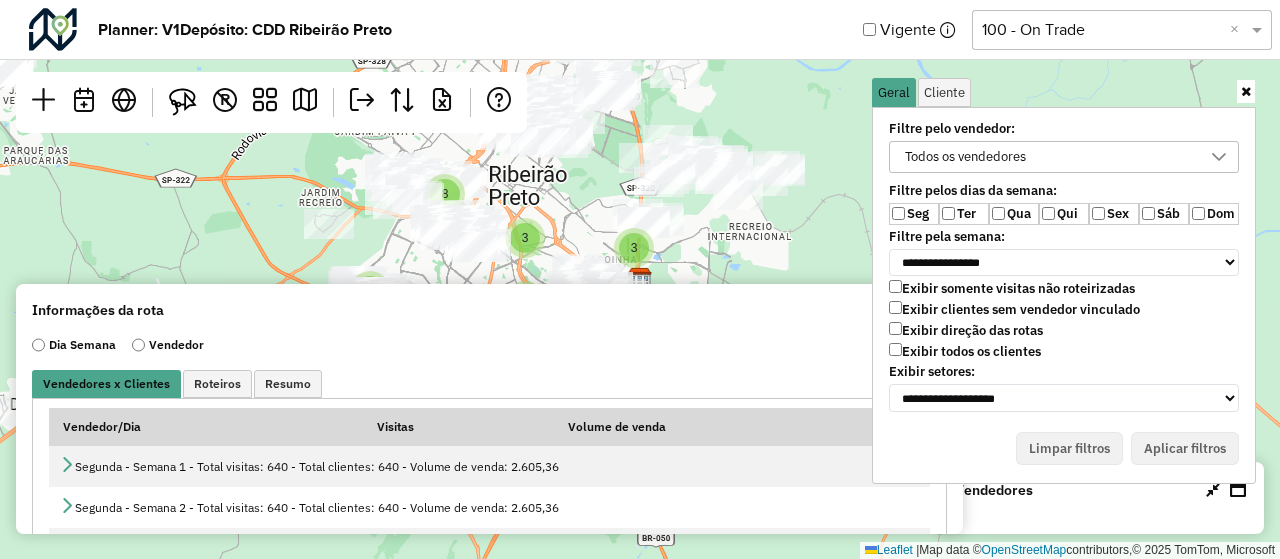 click on "Todos os vendedores" at bounding box center (1049, 157) 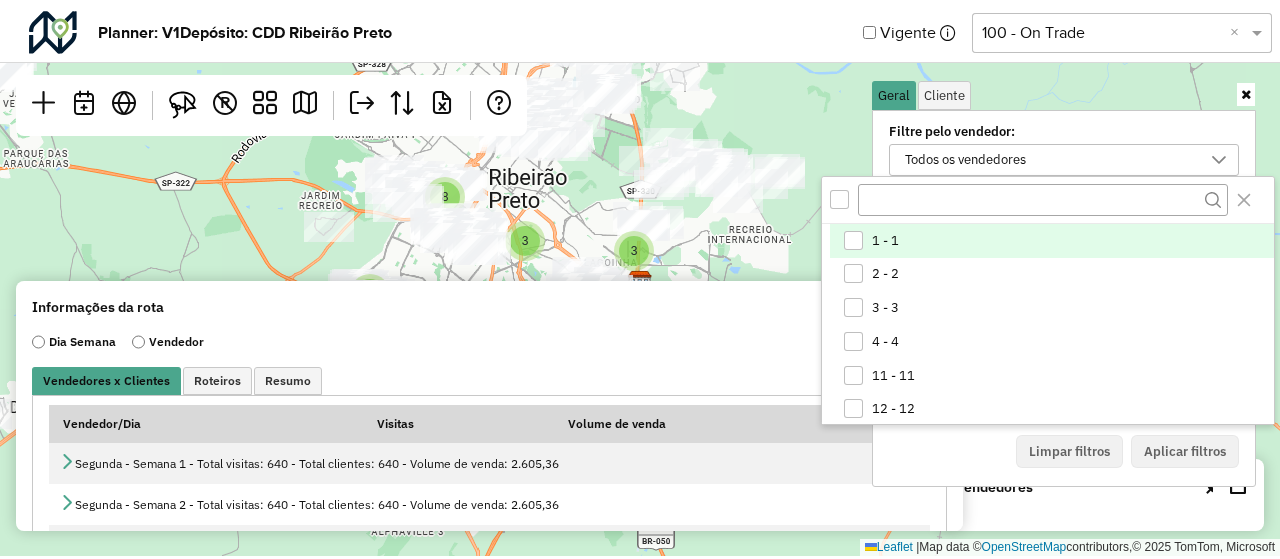 scroll, scrollTop: 10, scrollLeft: 74, axis: both 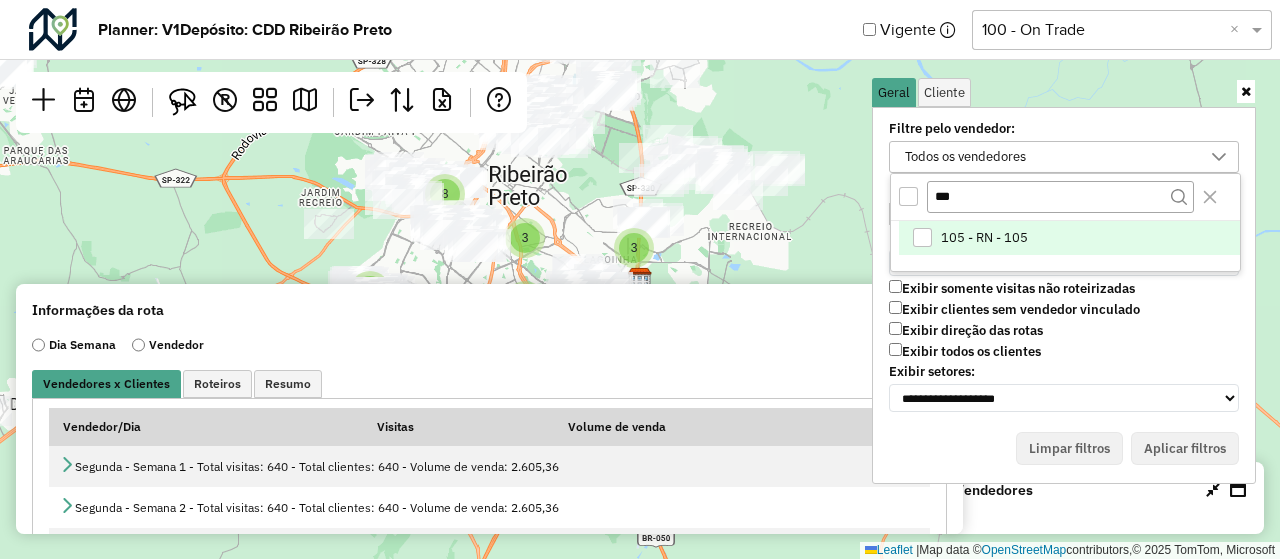 type on "***" 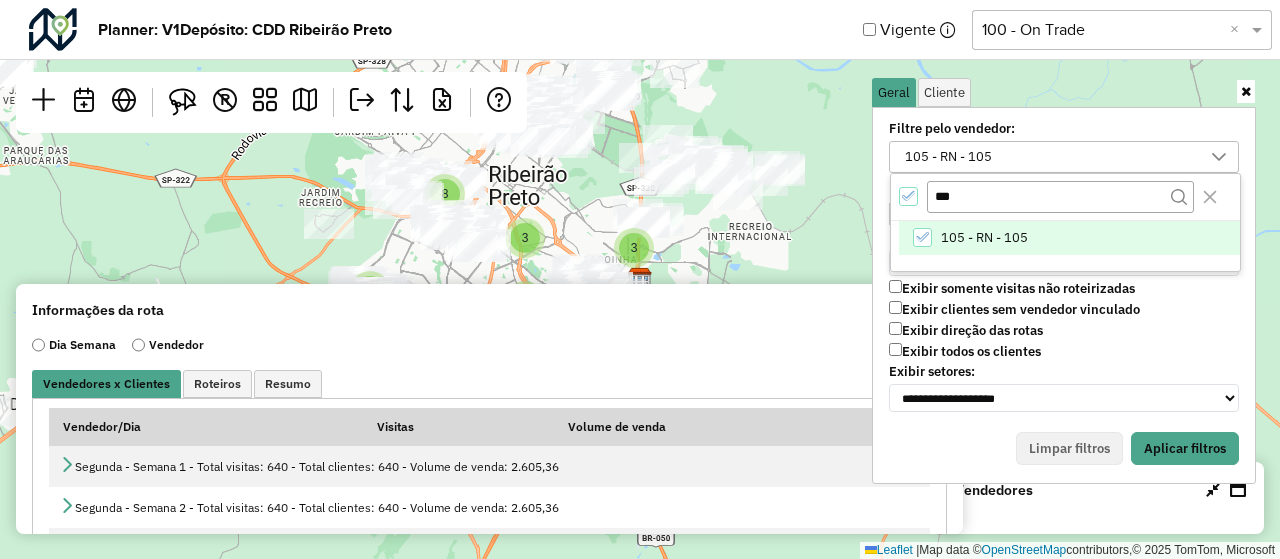 click on "Limpar filtros   Aplicar filtros" at bounding box center (1064, 449) 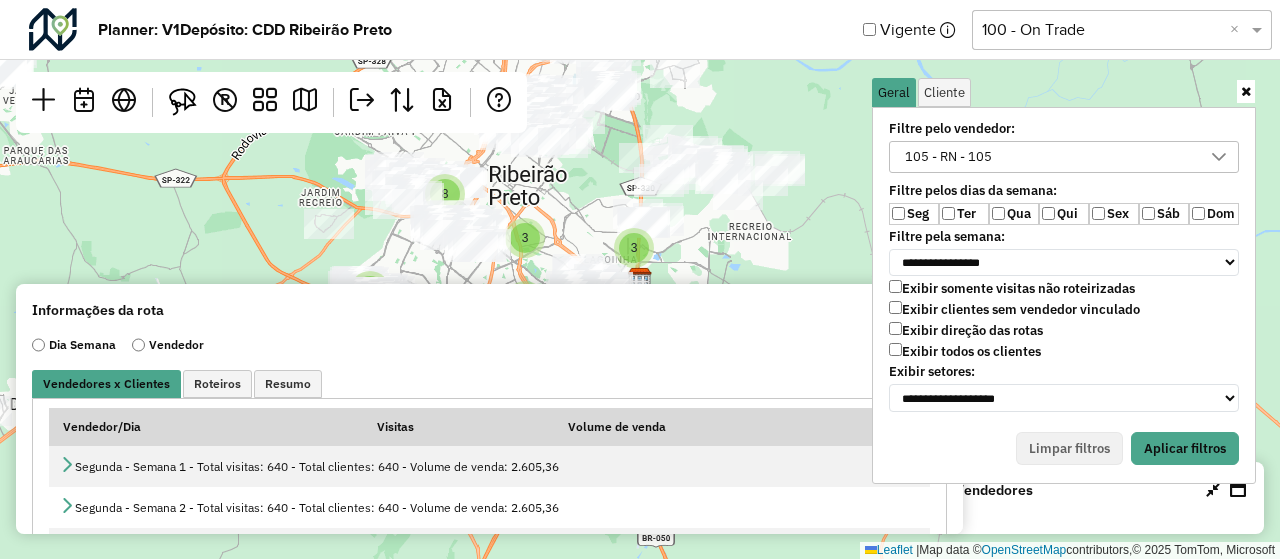 type 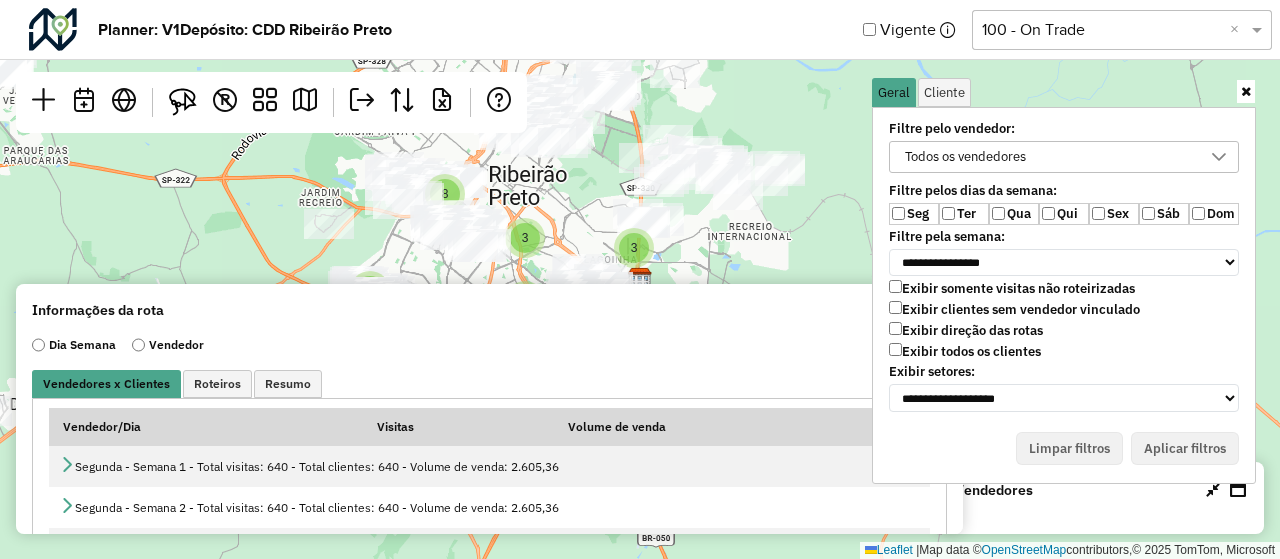 click on "Exibir clientes sem vendedor vinculado" at bounding box center [1014, 309] 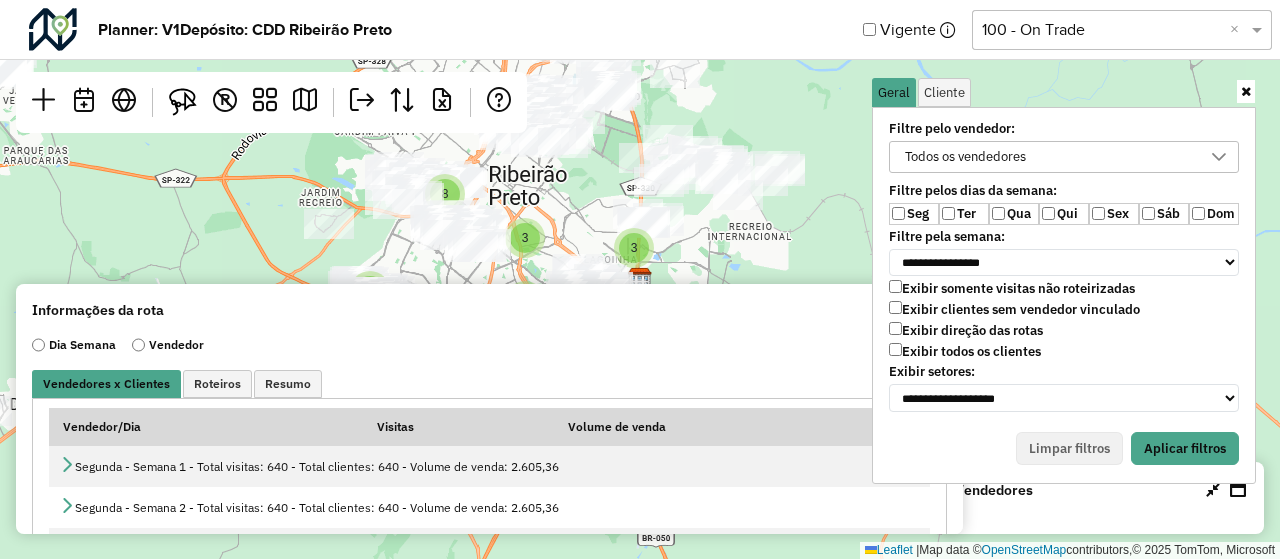 click on "Ter" at bounding box center (964, 214) 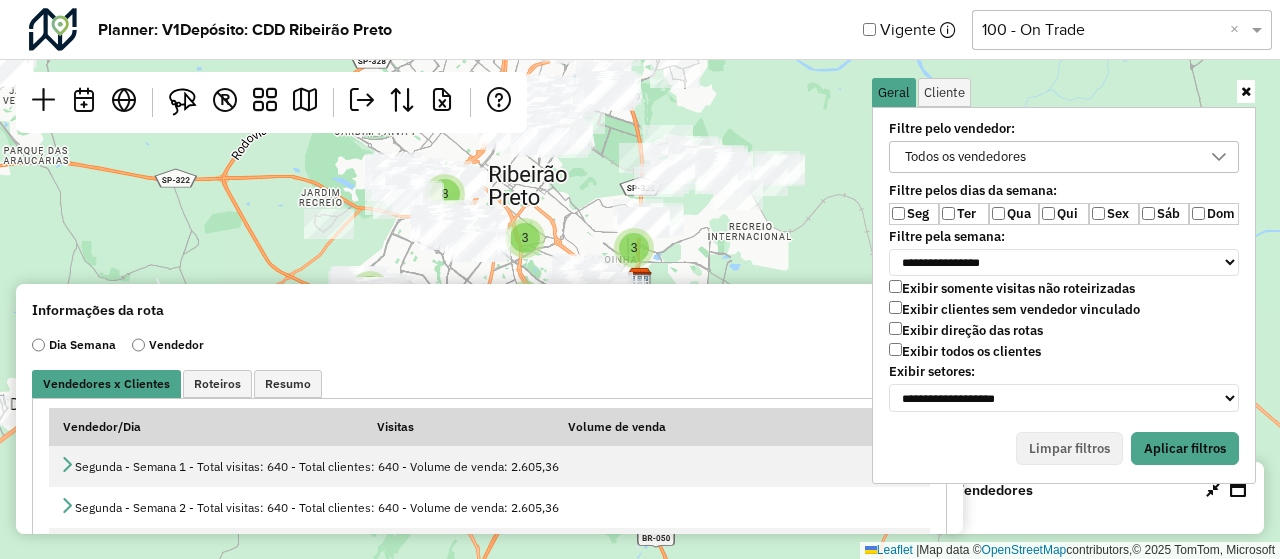 click on "Todos os vendedores" at bounding box center (1049, 157) 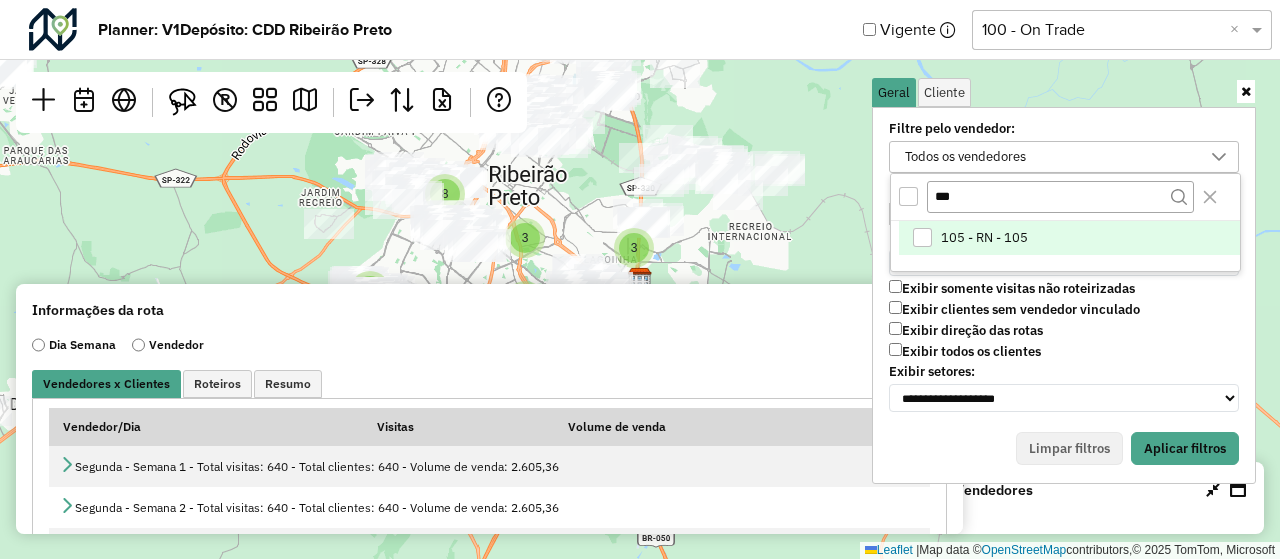 type on "***" 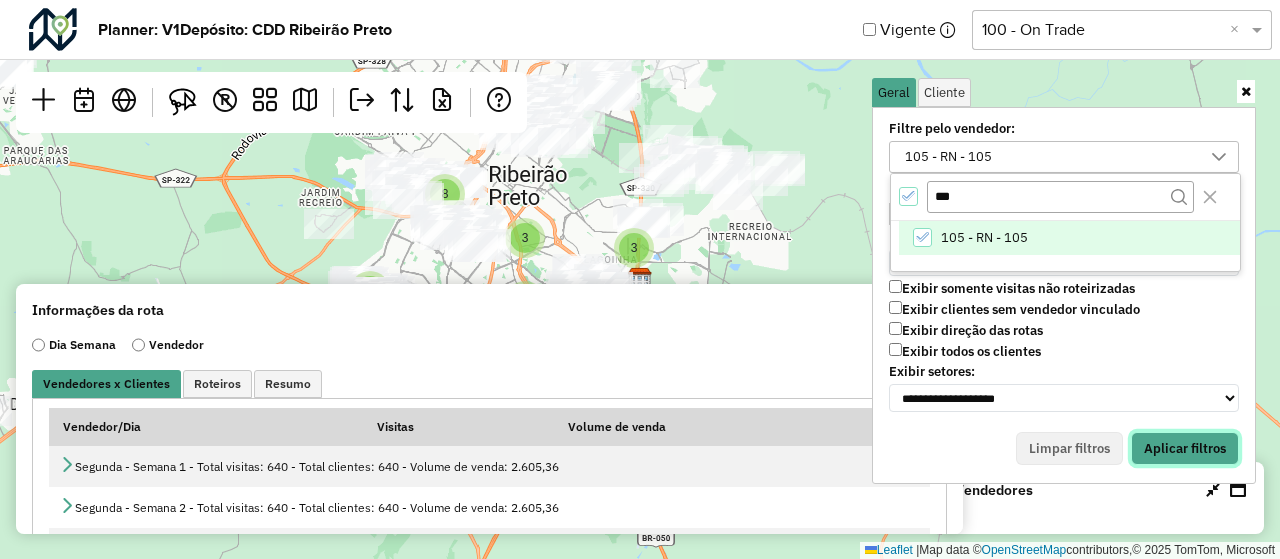 click on "Aplicar filtros" at bounding box center (1185, 449) 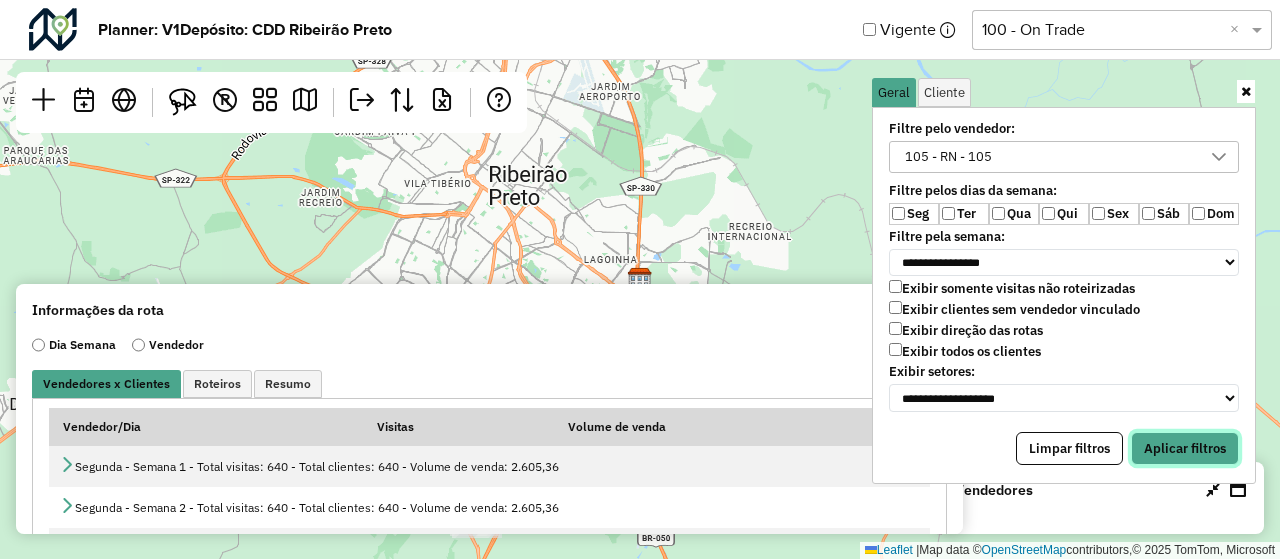 type 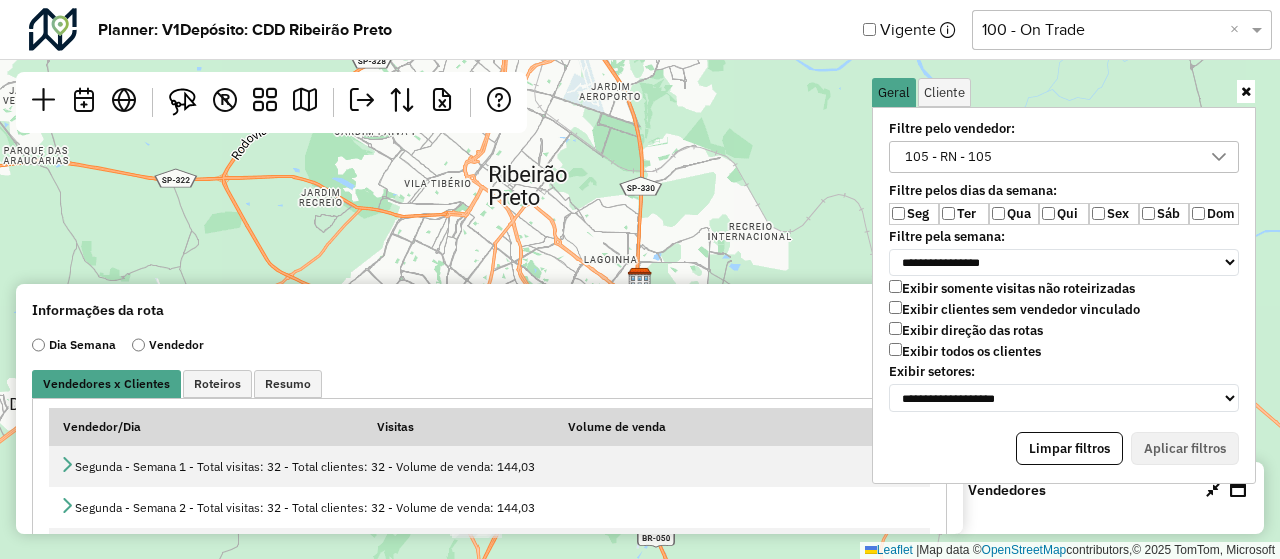 click at bounding box center (1246, 91) 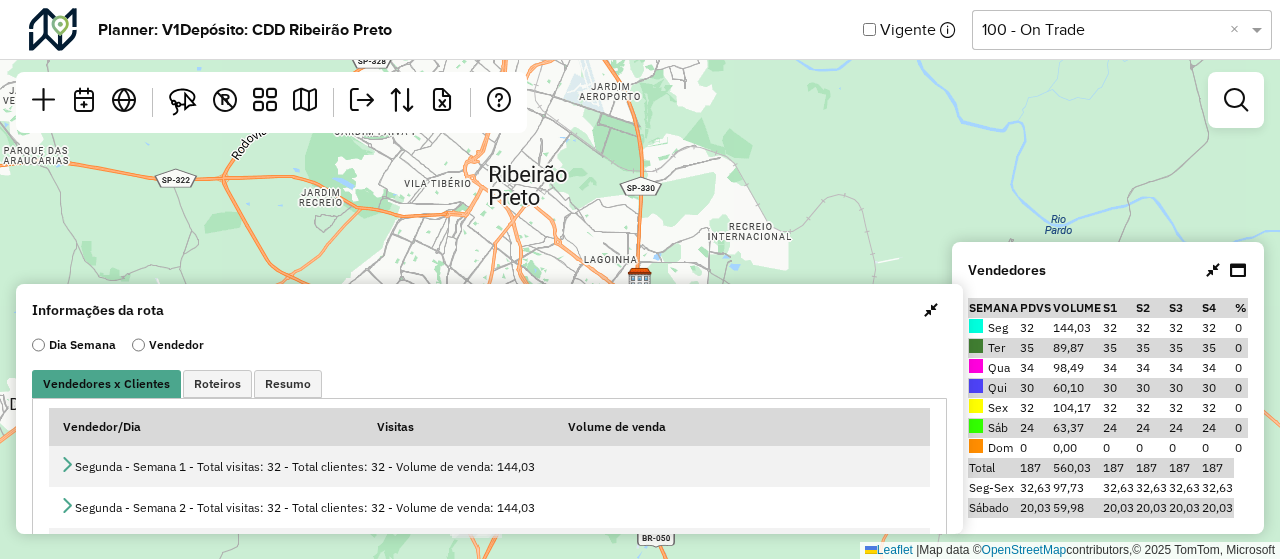 click at bounding box center (931, 310) 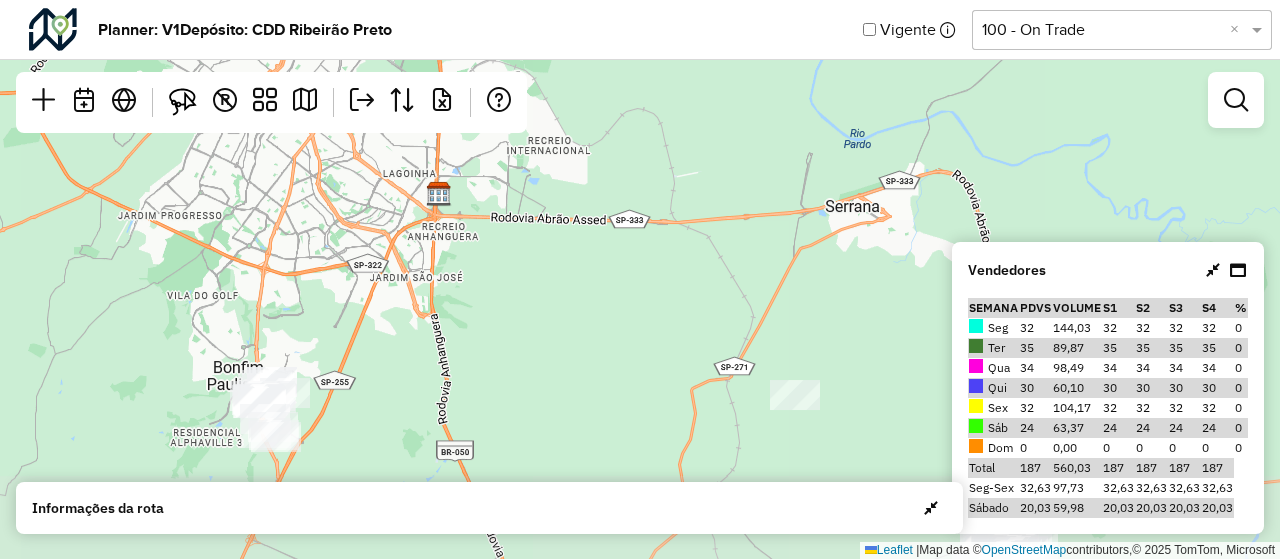drag, startPoint x: 756, startPoint y: 323, endPoint x: 496, endPoint y: 207, distance: 284.70337 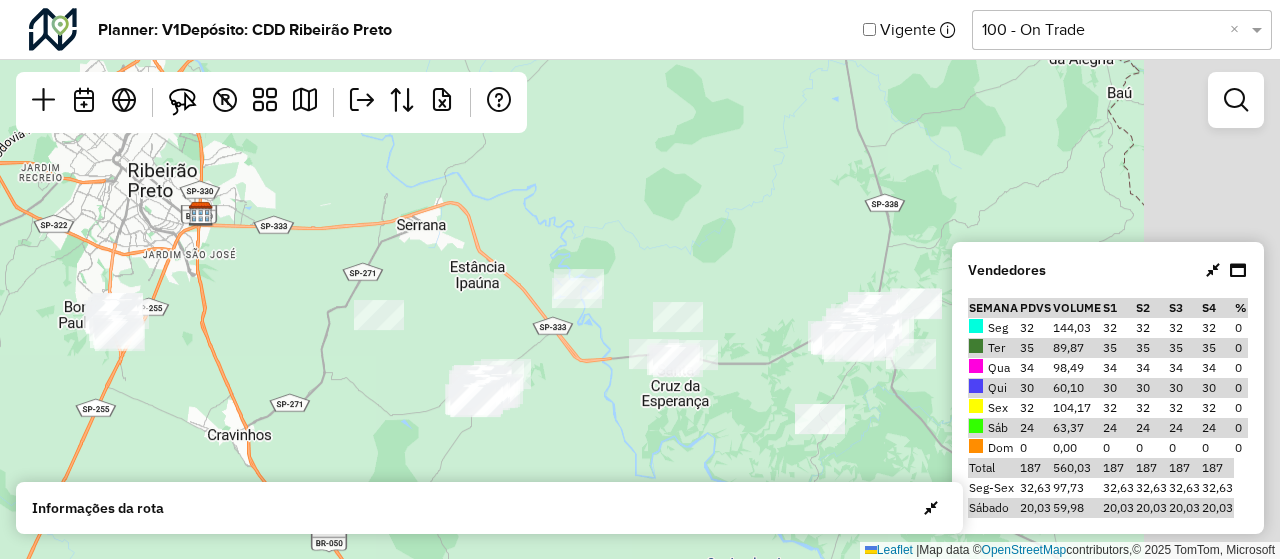 drag, startPoint x: 683, startPoint y: 309, endPoint x: 394, endPoint y: 292, distance: 289.49957 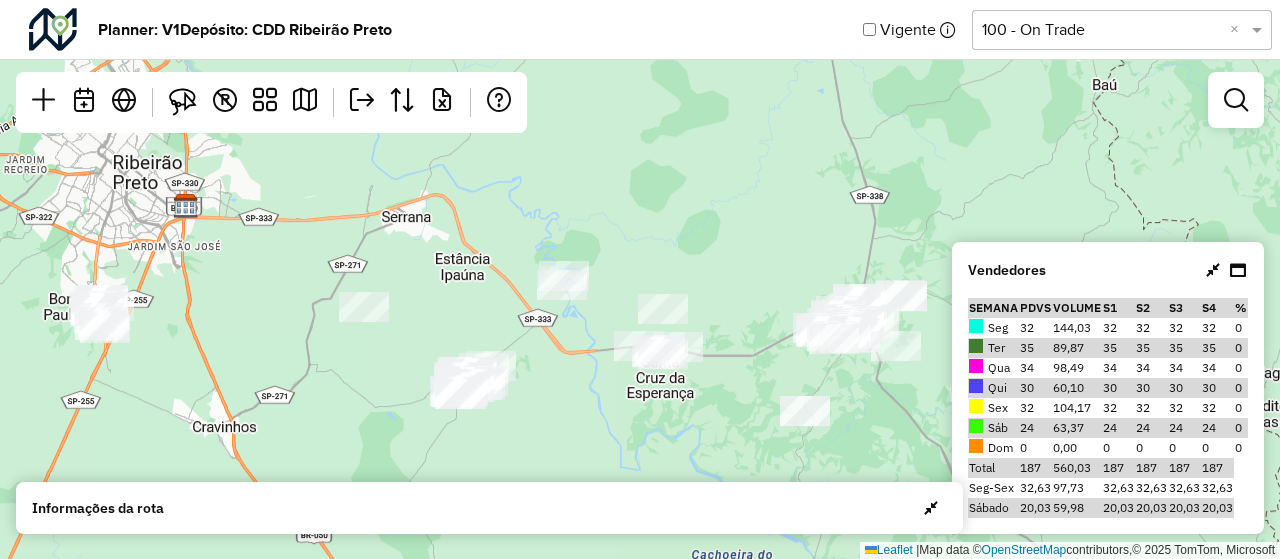 click on "Leaflet   |  Map data ©  OpenStreetMap  contributors,© 2025 TomTom, Microsoft" 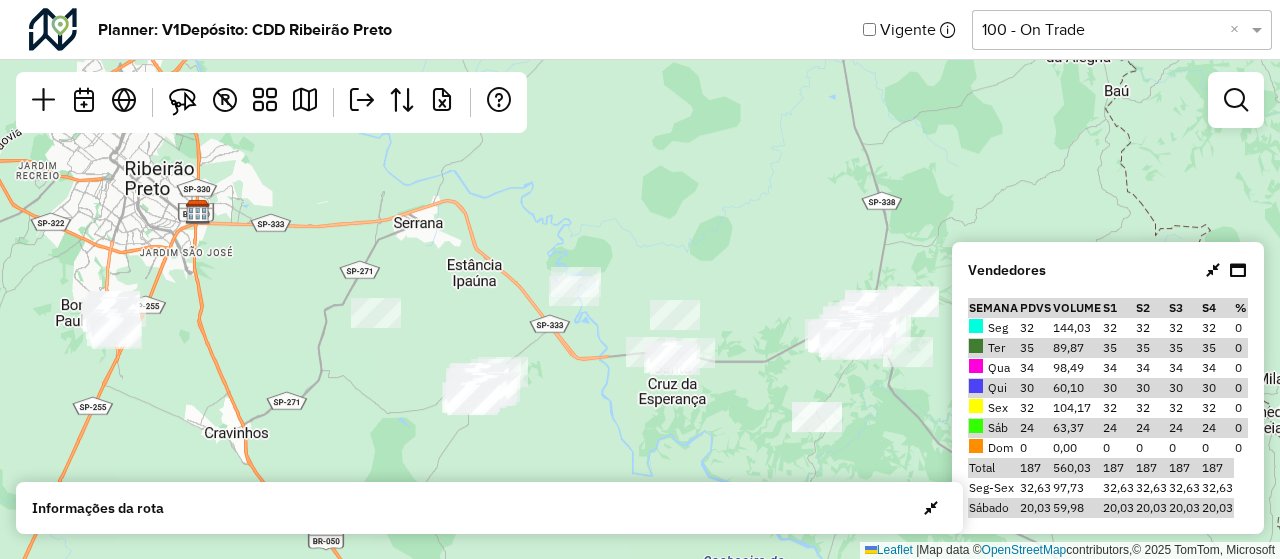 drag, startPoint x: 291, startPoint y: 382, endPoint x: 303, endPoint y: 388, distance: 13.416408 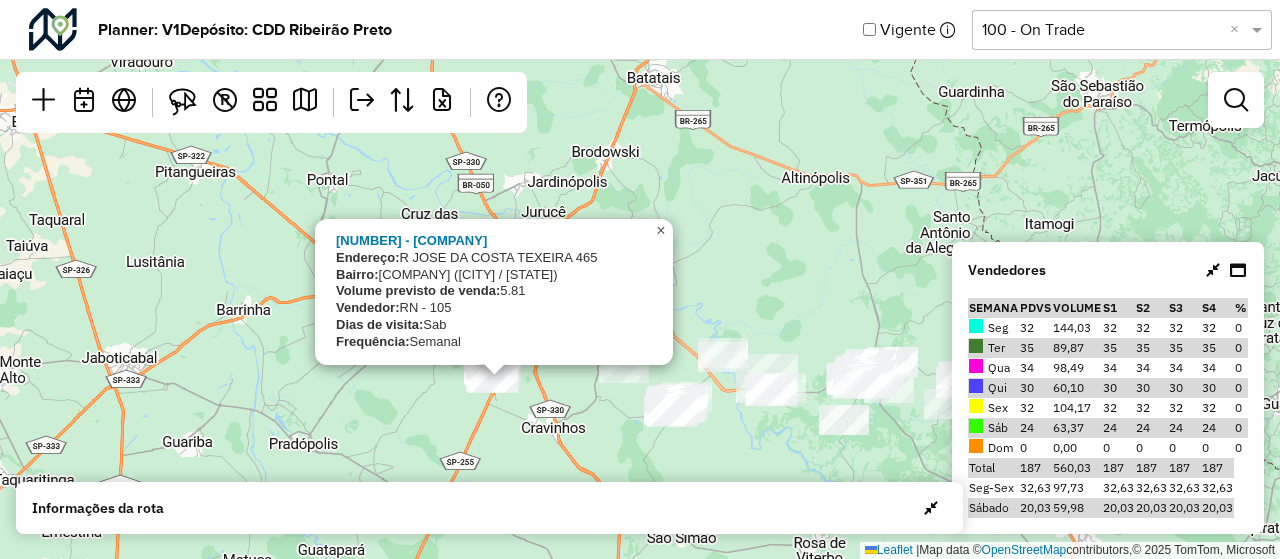 click on "×" 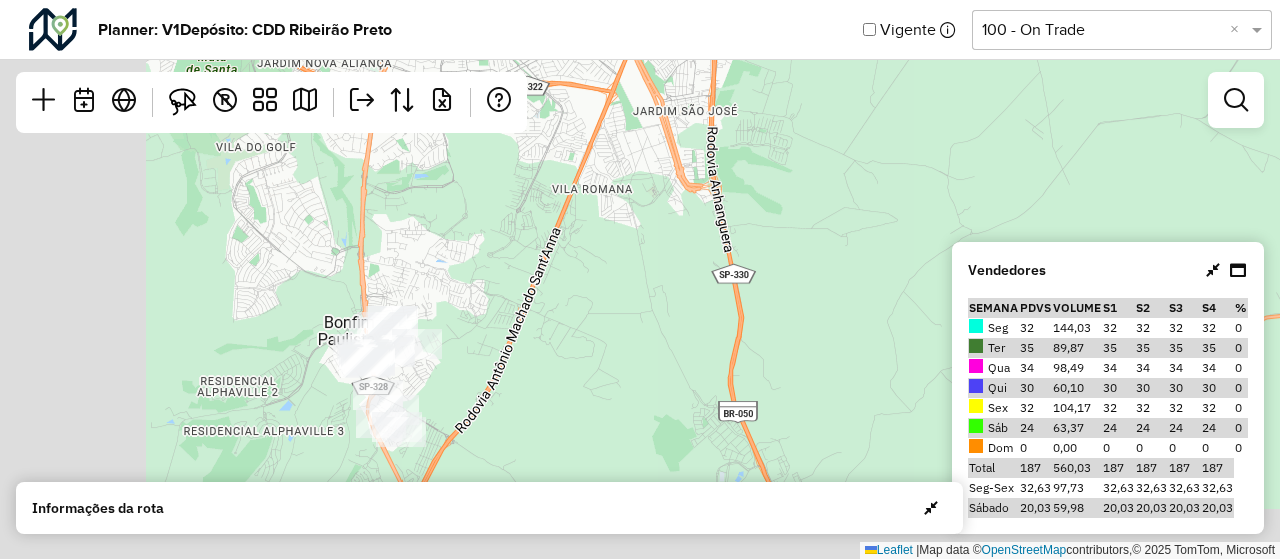 drag, startPoint x: 511, startPoint y: 413, endPoint x: 752, endPoint y: 274, distance: 278.21216 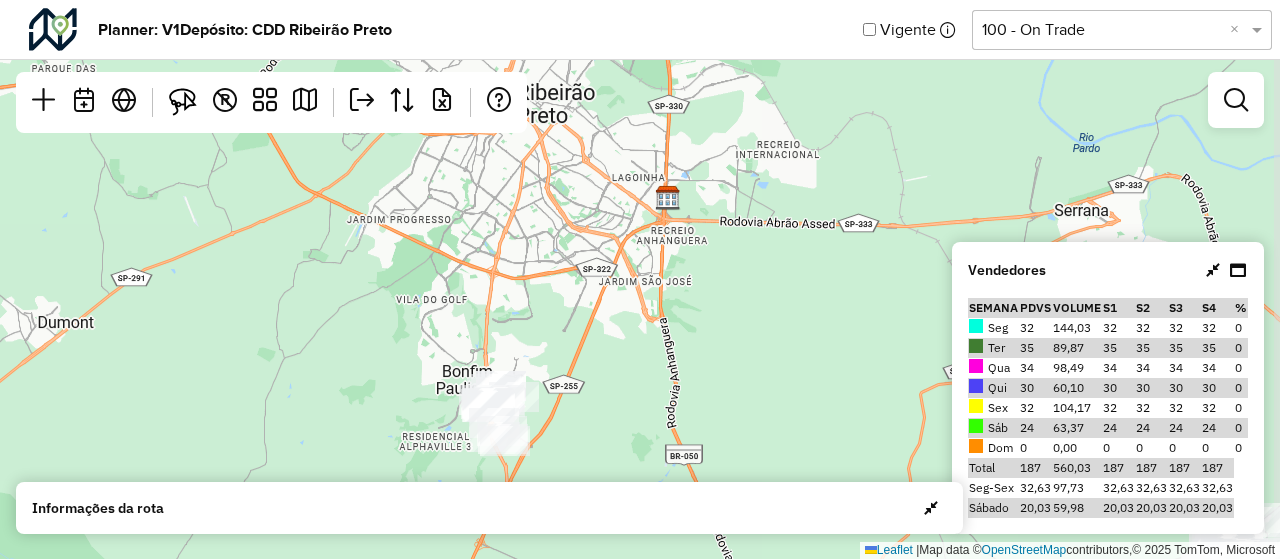 drag, startPoint x: 810, startPoint y: 207, endPoint x: 728, endPoint y: 317, distance: 137.20058 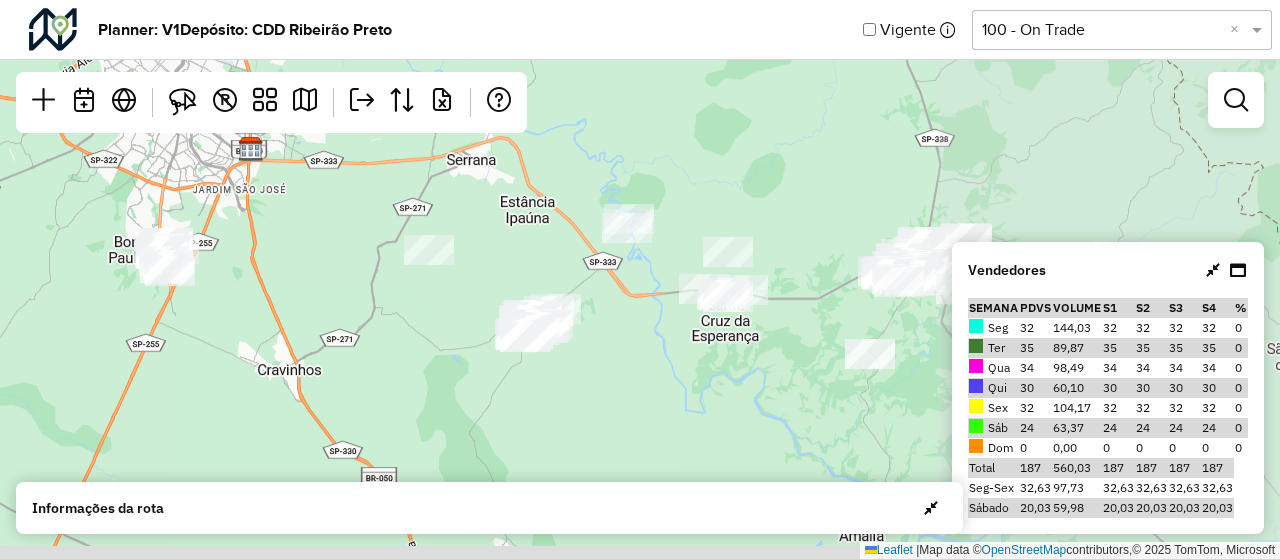 drag, startPoint x: 728, startPoint y: 317, endPoint x: 282, endPoint y: 209, distance: 458.88995 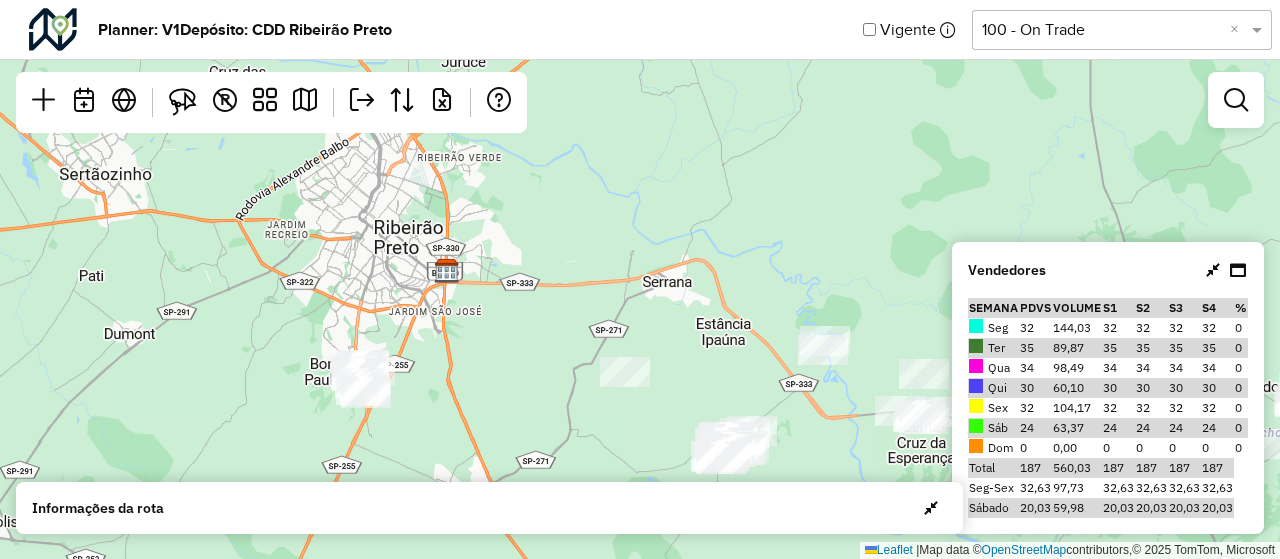 drag, startPoint x: 288, startPoint y: 274, endPoint x: 488, endPoint y: 400, distance: 236.38104 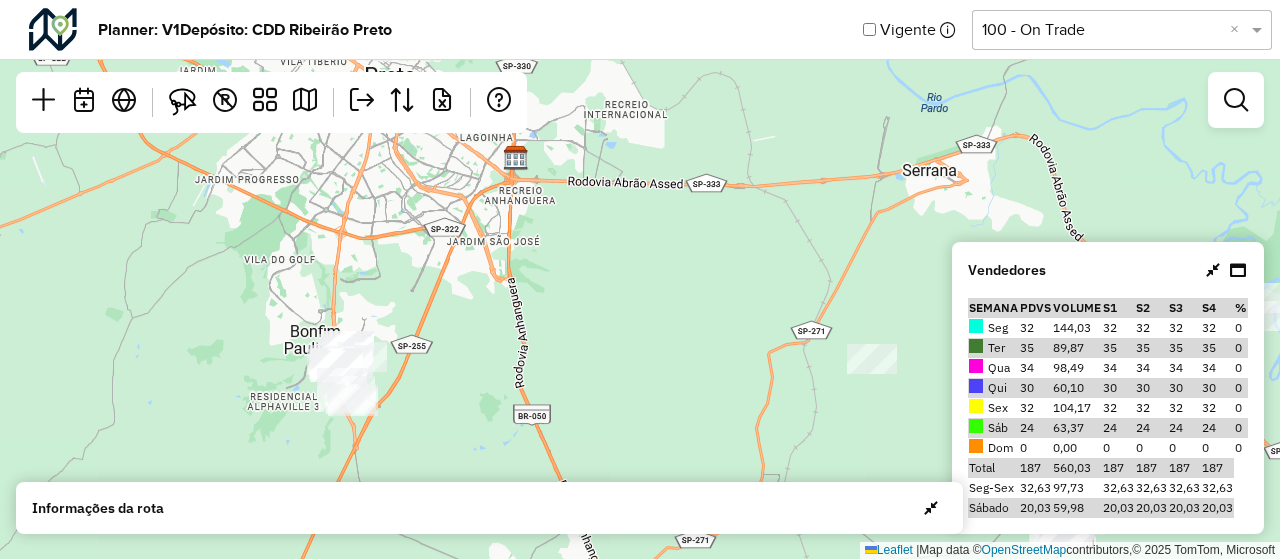drag, startPoint x: 635, startPoint y: 301, endPoint x: 661, endPoint y: 337, distance: 44.407207 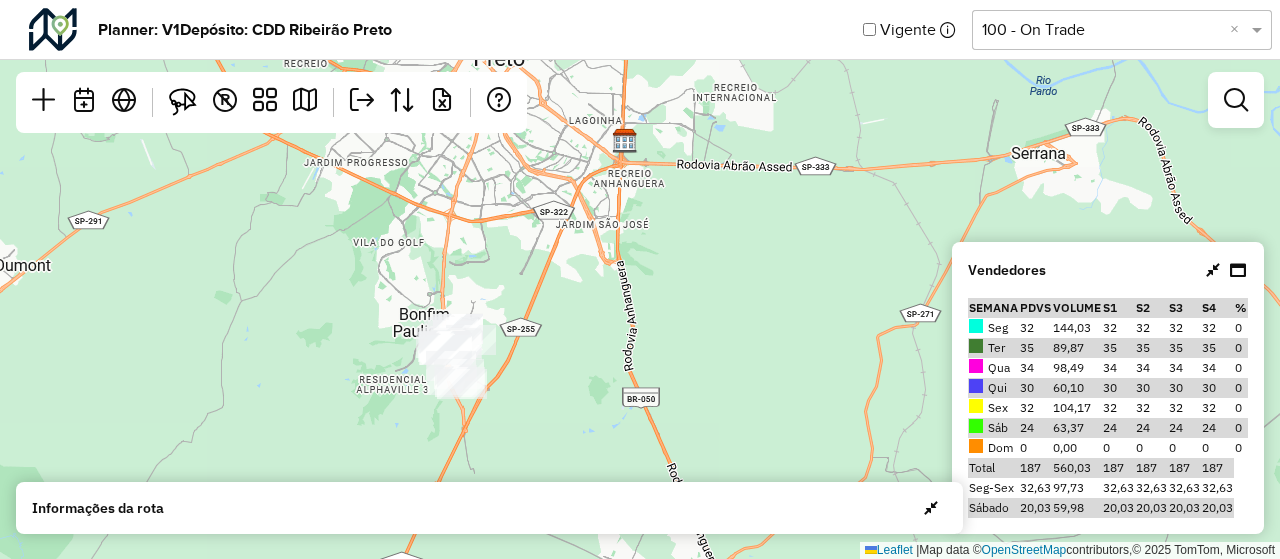drag, startPoint x: 640, startPoint y: 219, endPoint x: 609, endPoint y: 293, distance: 80.23092 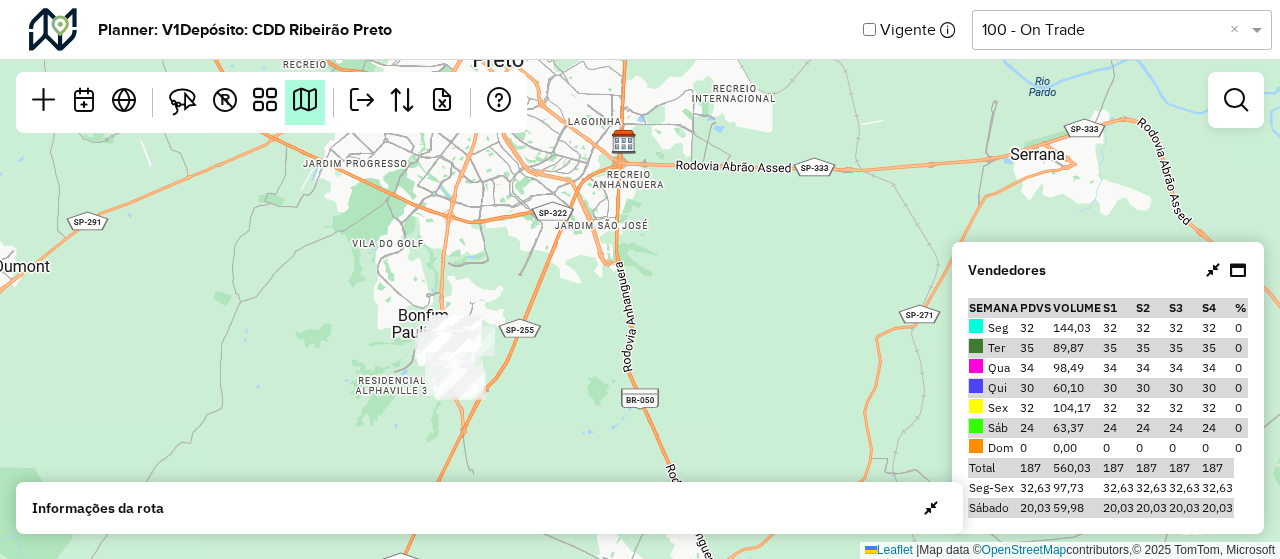 click at bounding box center (305, 102) 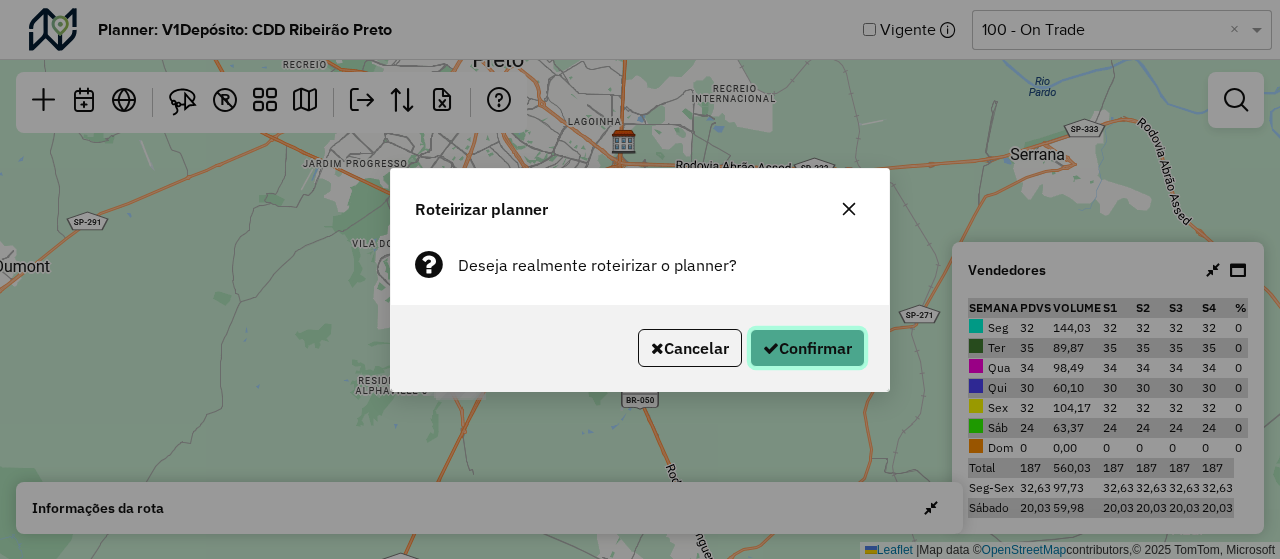 click on "Confirmar" 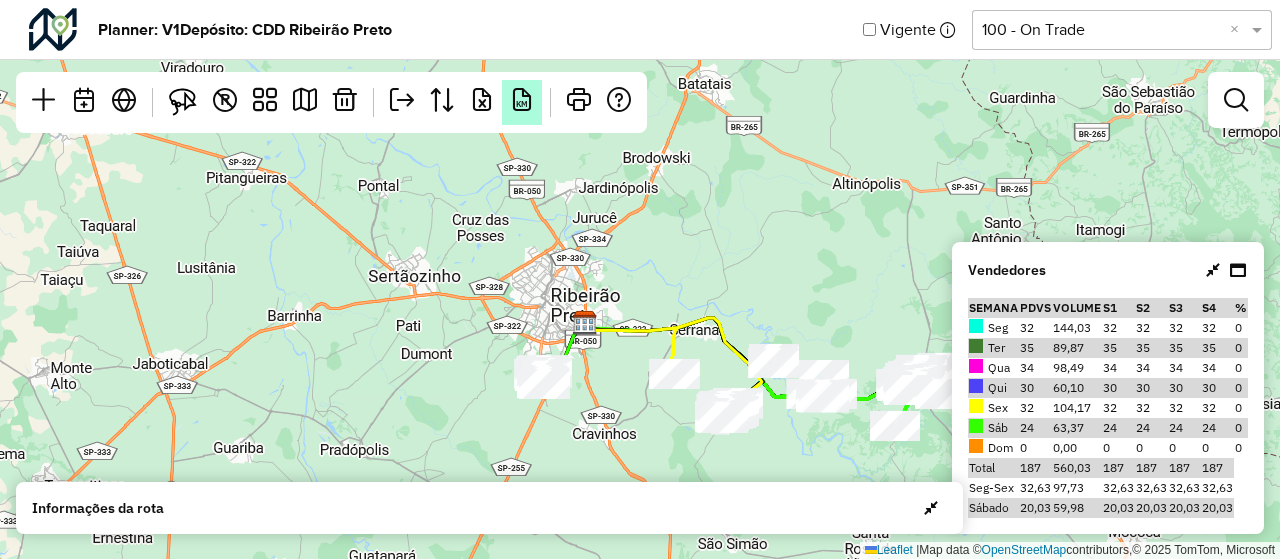 click on "KM" at bounding box center [522, 104] 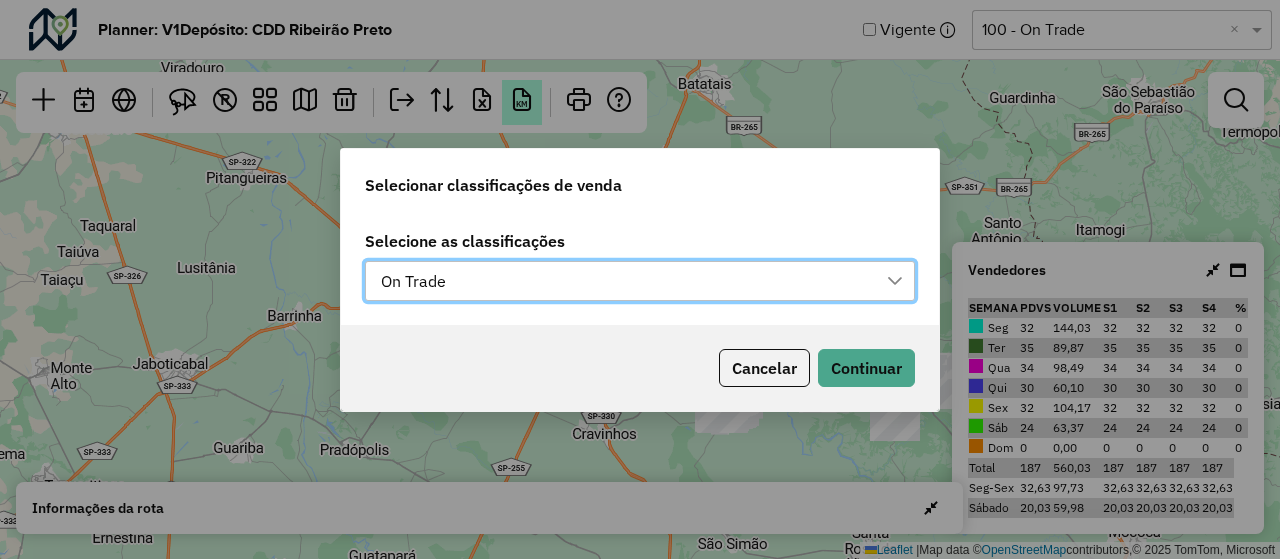 scroll, scrollTop: 14, scrollLeft: 90, axis: both 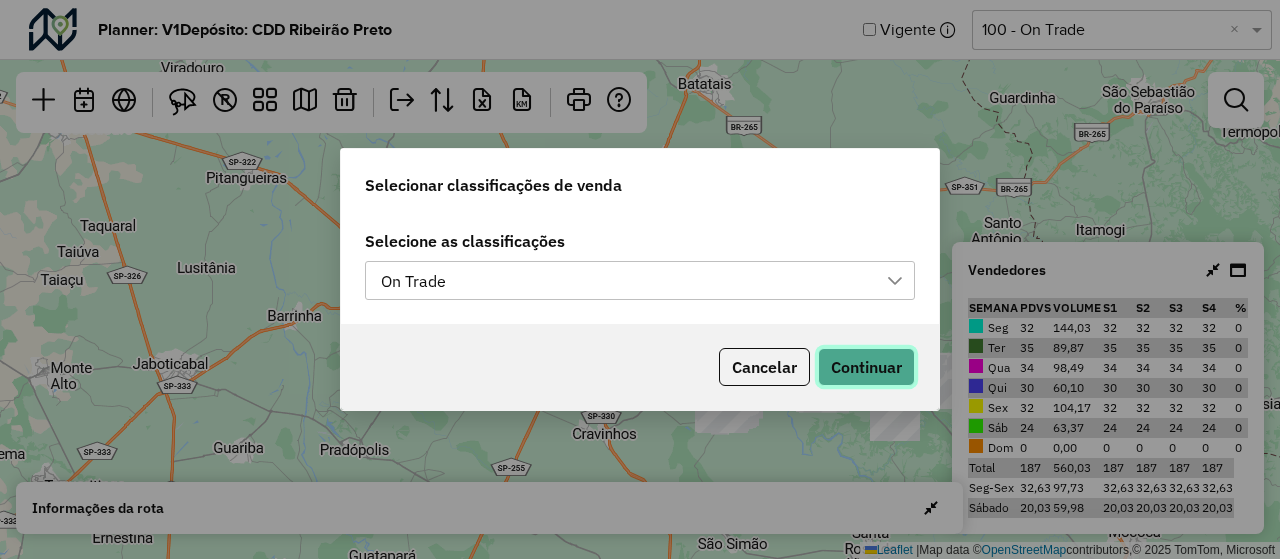 click on "Continuar" 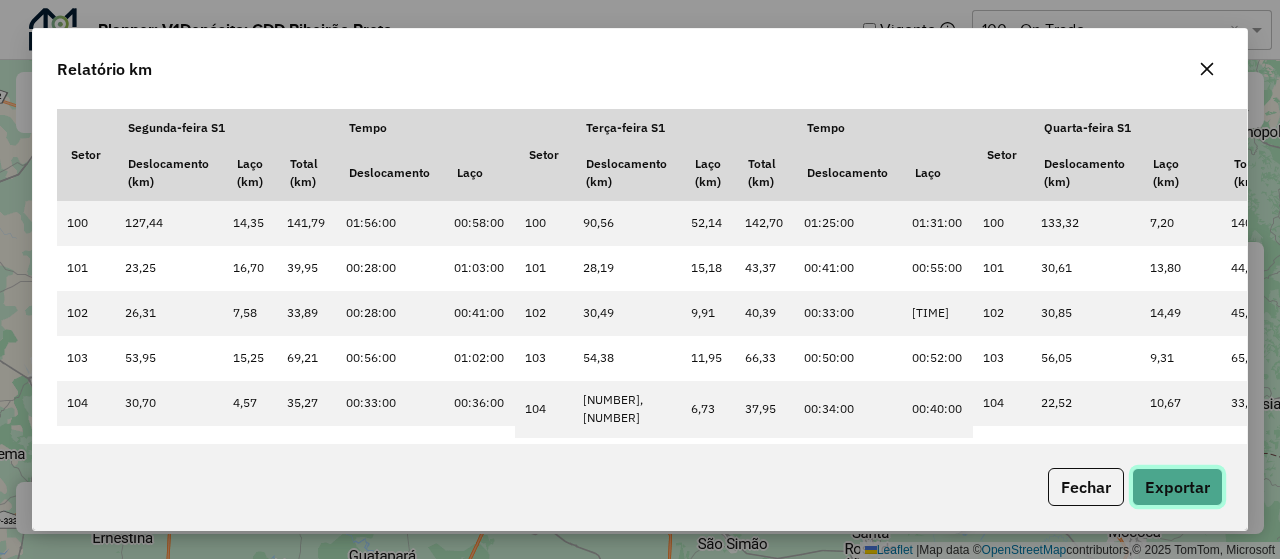 click on "Exportar" 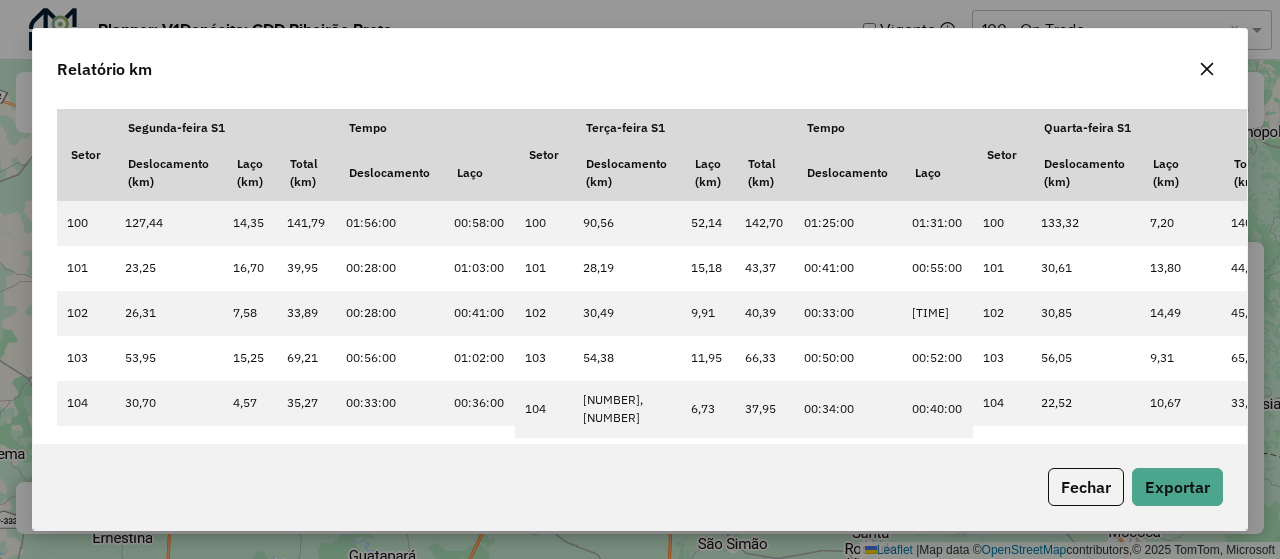 click 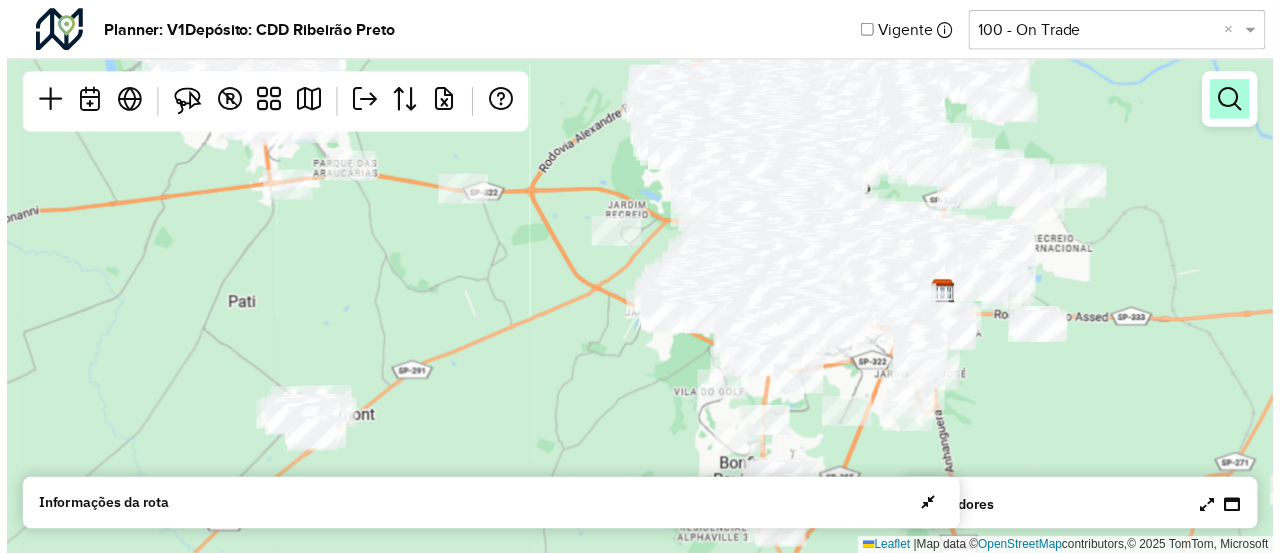 scroll, scrollTop: 0, scrollLeft: 0, axis: both 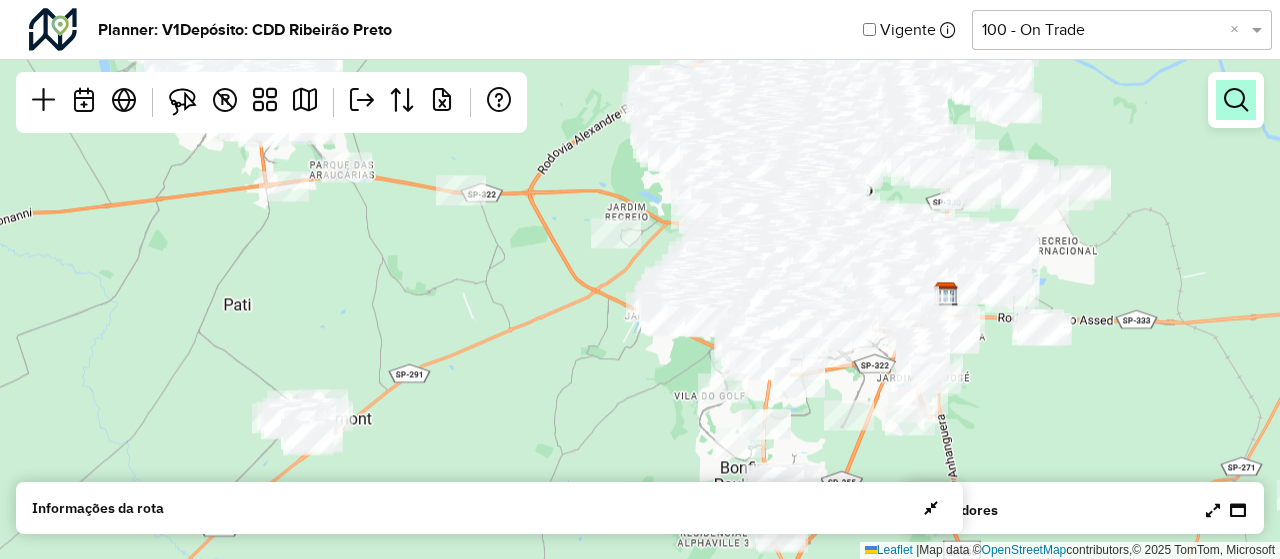 click at bounding box center [1236, 100] 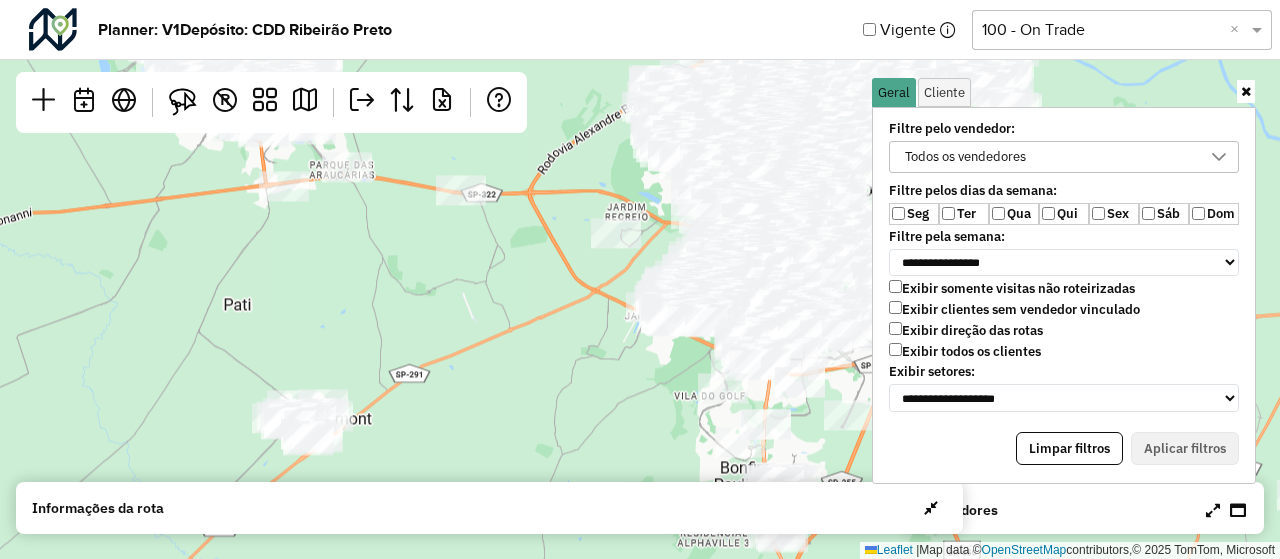 click on "Todos os vendedores" at bounding box center [1049, 157] 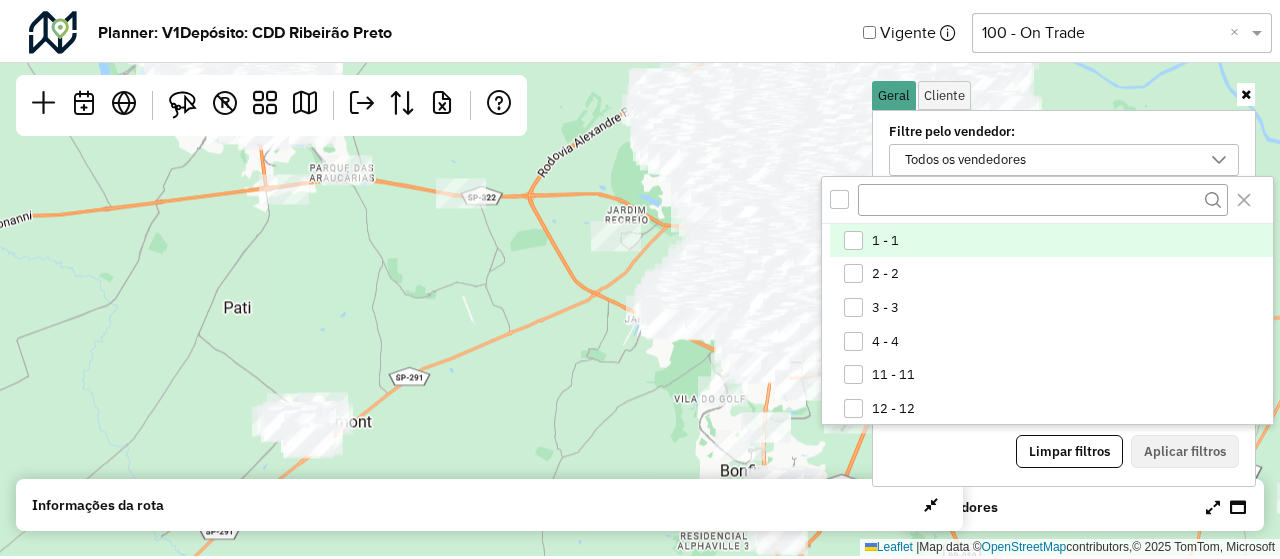 scroll, scrollTop: 10, scrollLeft: 74, axis: both 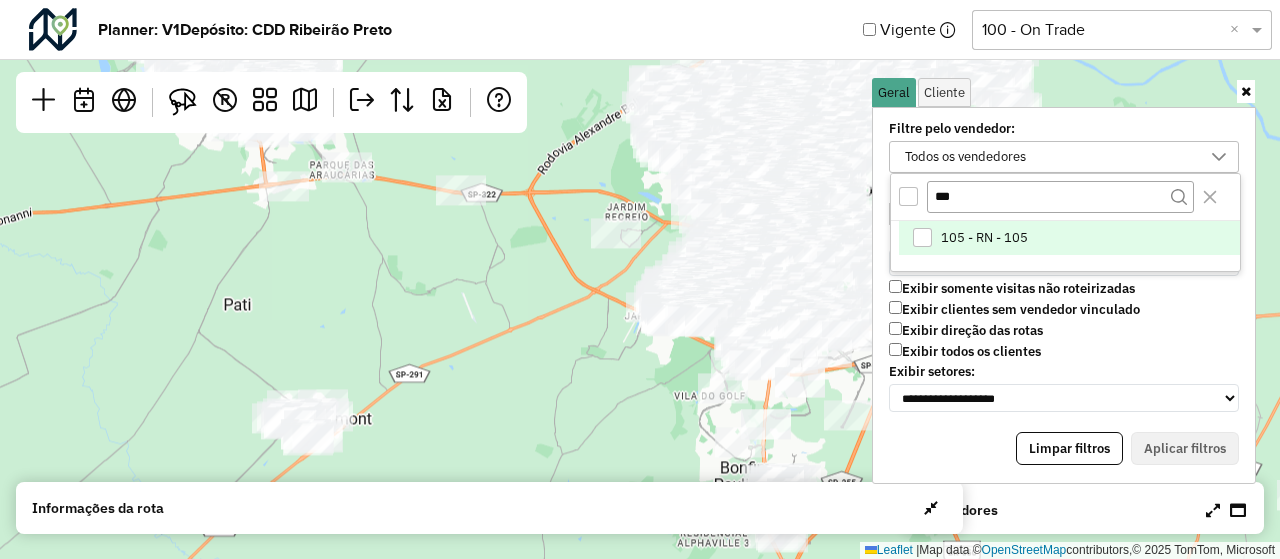 type on "***" 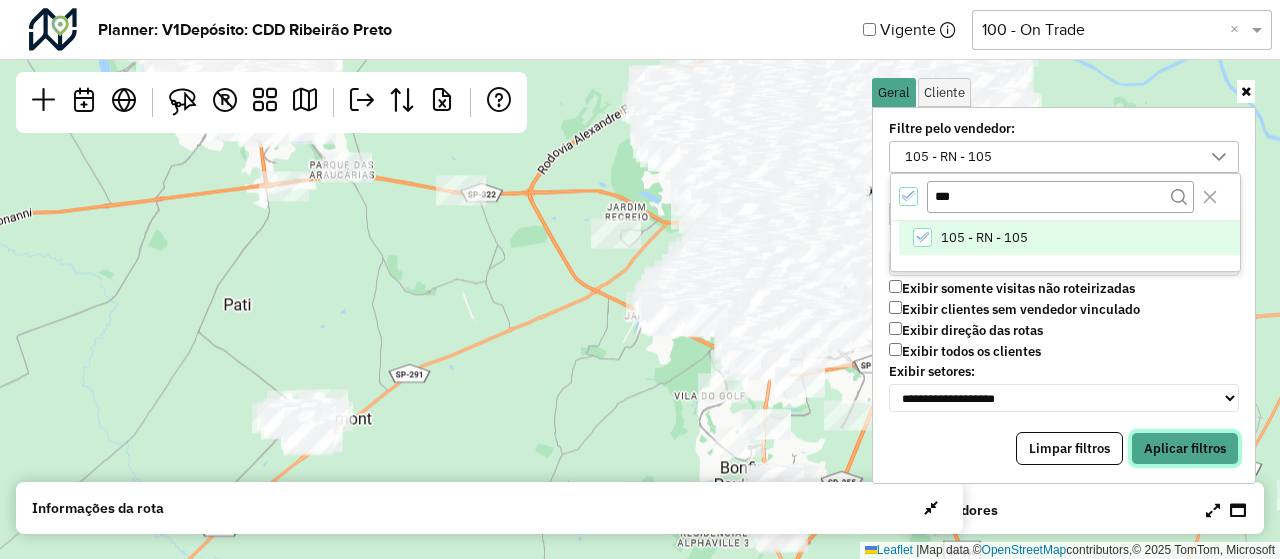 click on "Aplicar filtros" at bounding box center [1185, 449] 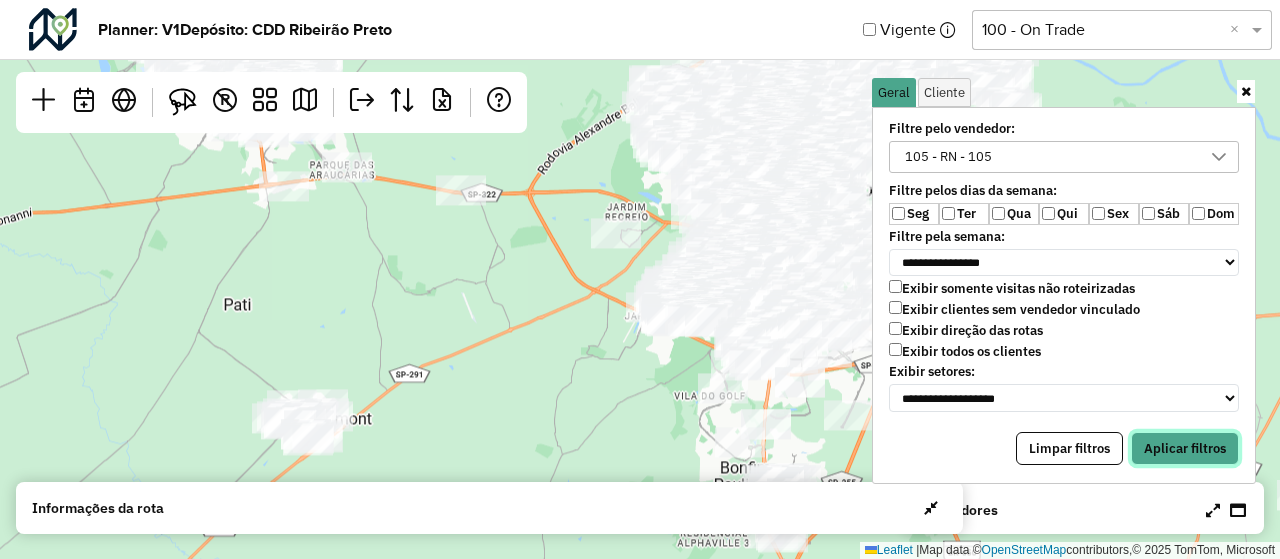 type 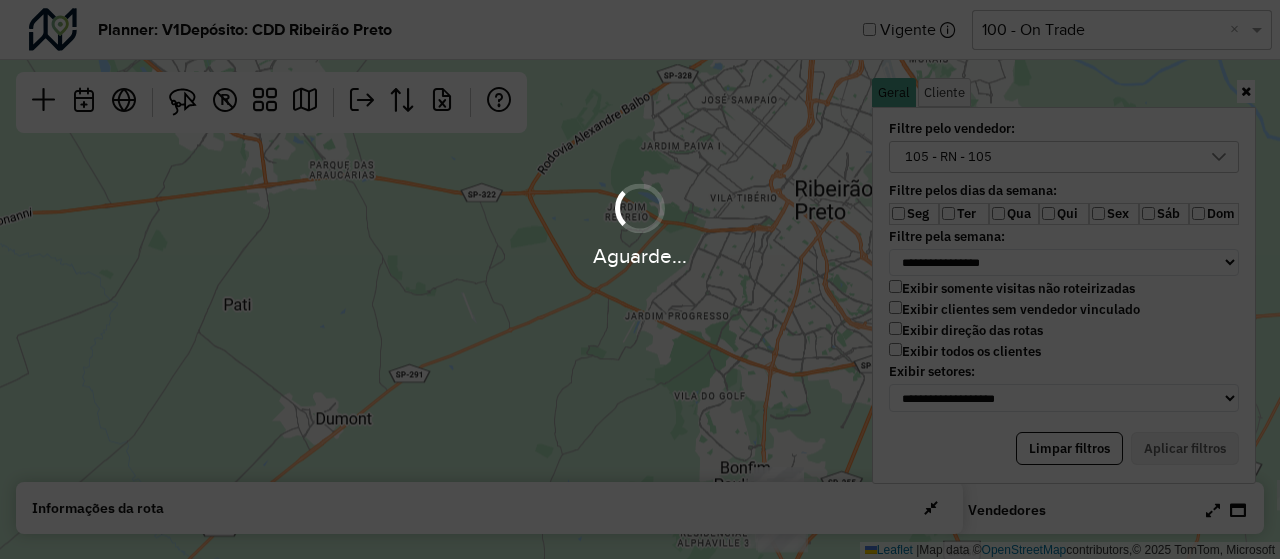 click on "Aguarde..." at bounding box center [640, 279] 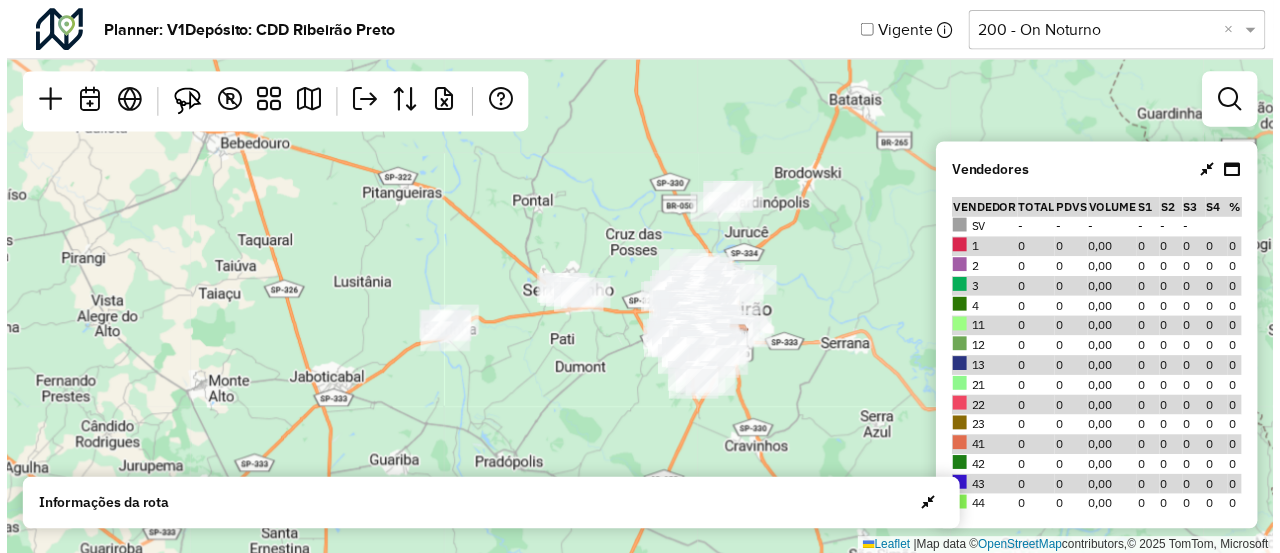 scroll, scrollTop: 0, scrollLeft: 0, axis: both 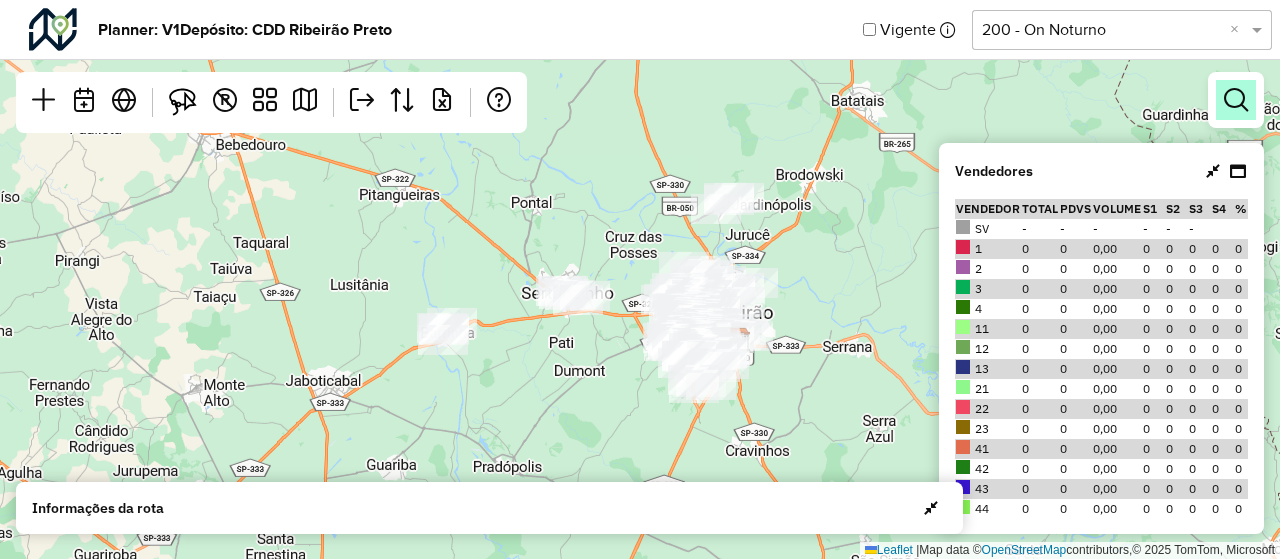 click at bounding box center (1236, 100) 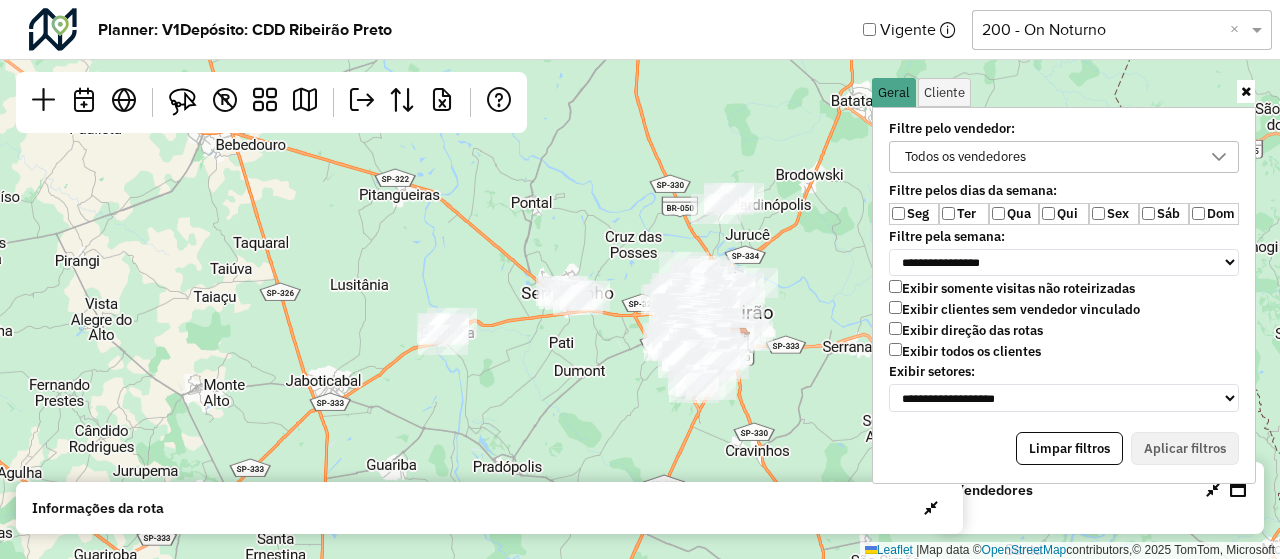 click on "Todos os vendedores" at bounding box center [1049, 157] 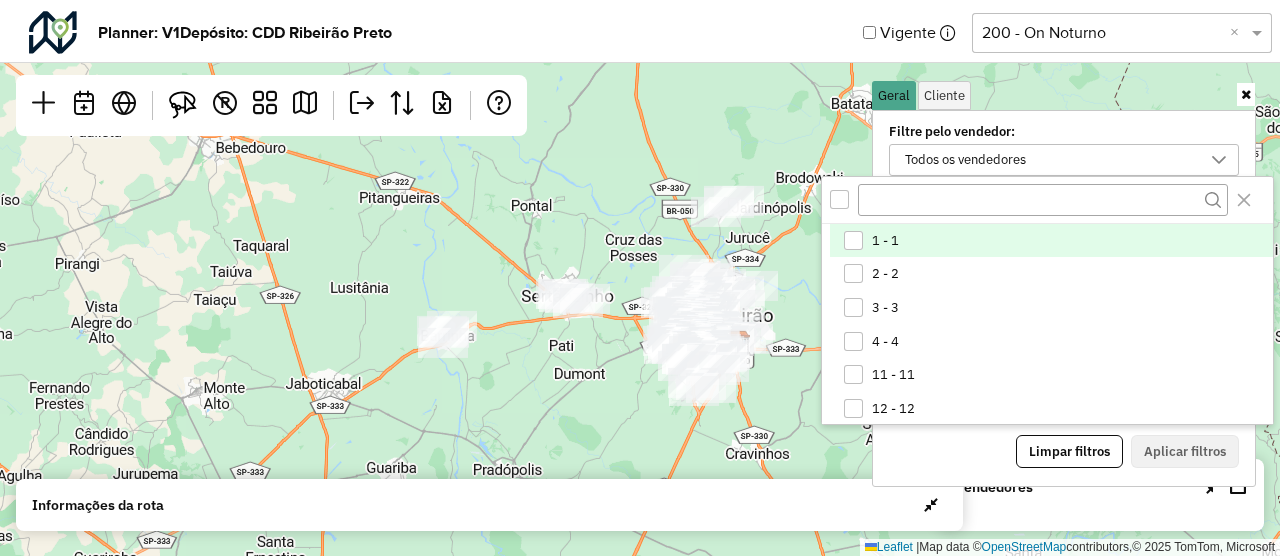 scroll, scrollTop: 10, scrollLeft: 74, axis: both 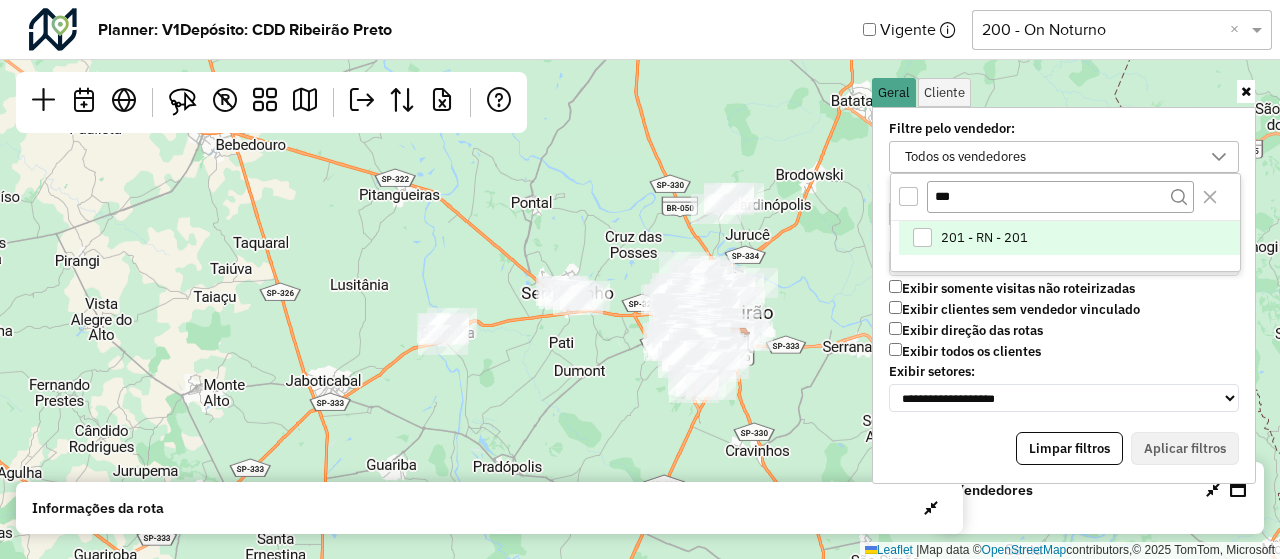 type on "***" 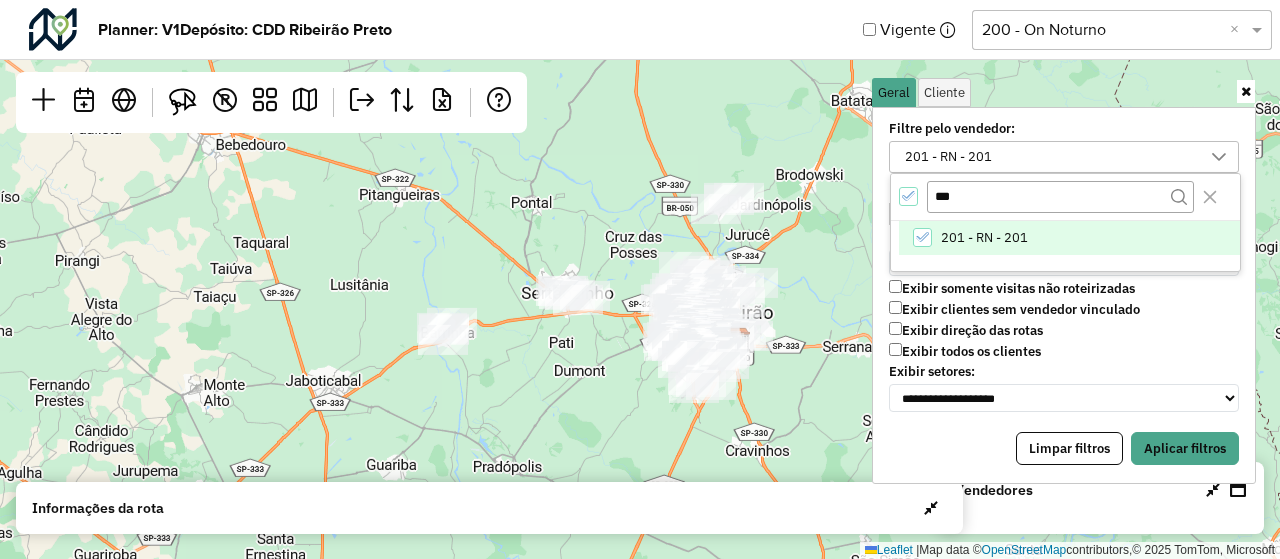 click on "Limpar filtros   Aplicar filtros" at bounding box center [1064, 449] 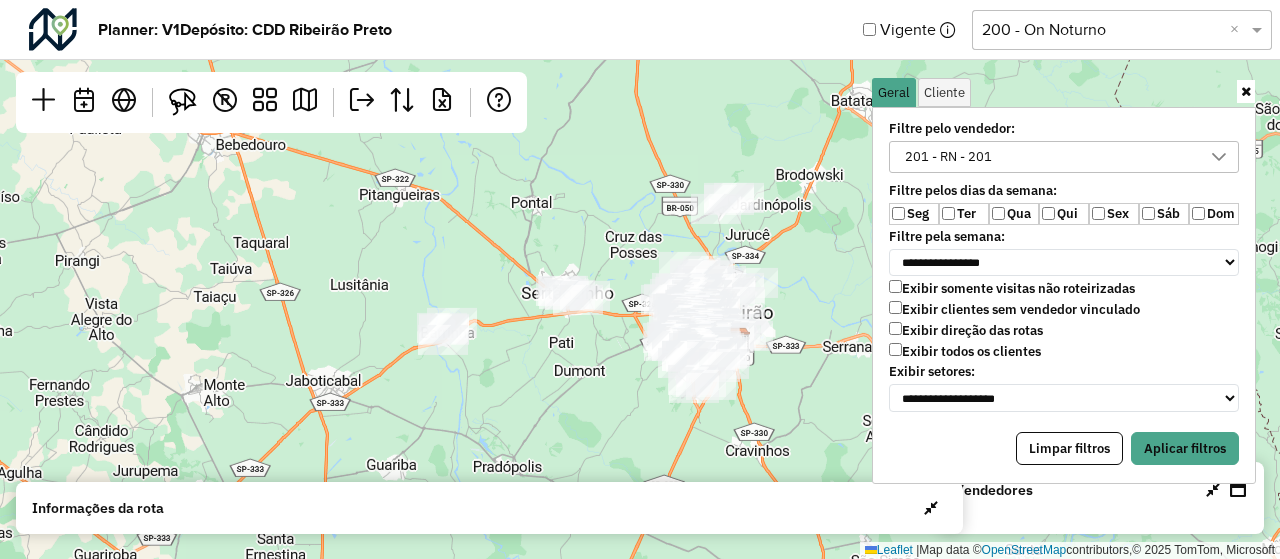 type 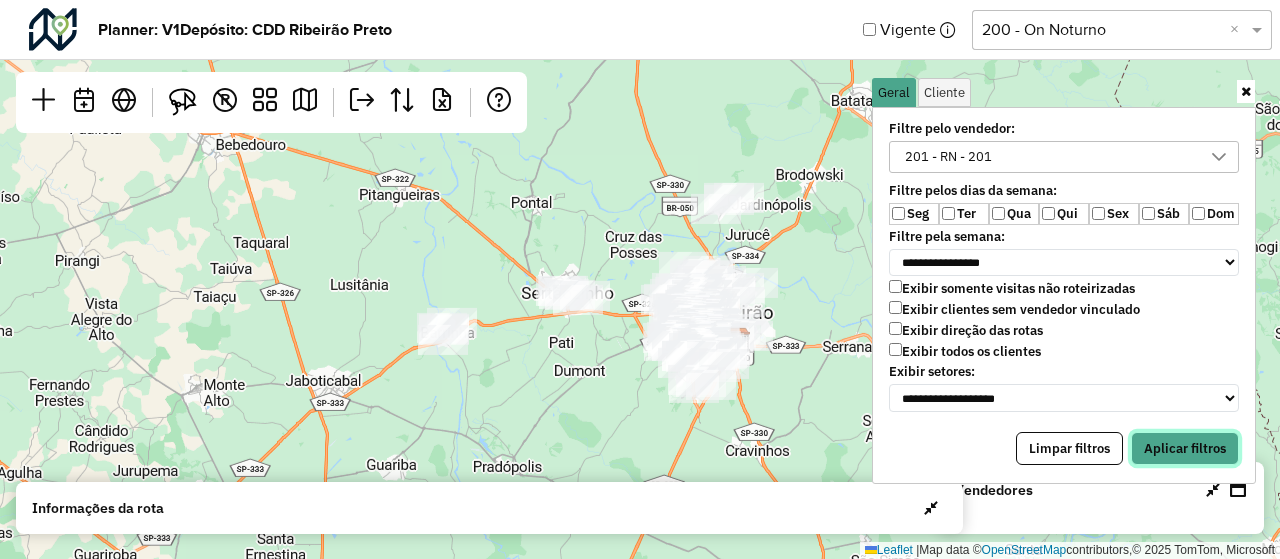 click on "Aplicar filtros" at bounding box center [1185, 449] 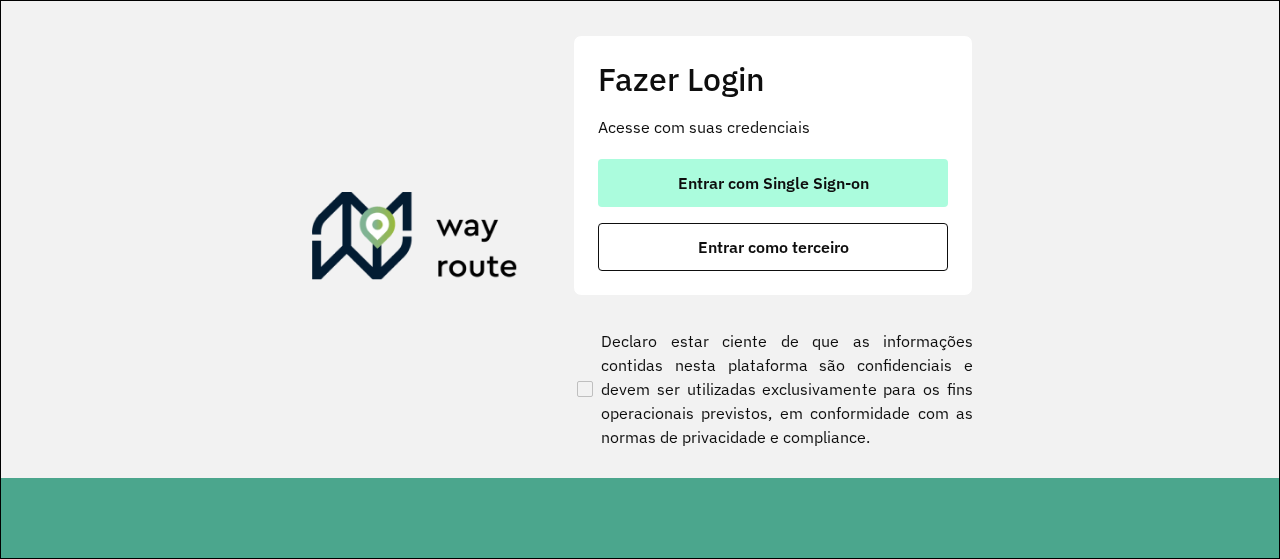 click on "Entrar com Single Sign-on" at bounding box center [773, 183] 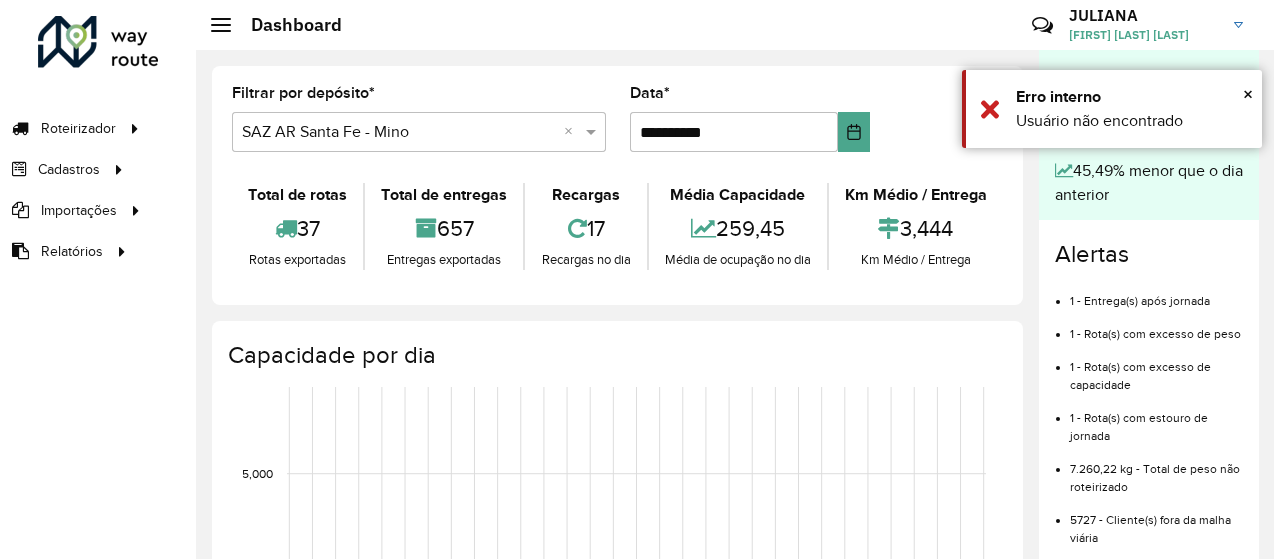scroll, scrollTop: 0, scrollLeft: 0, axis: both 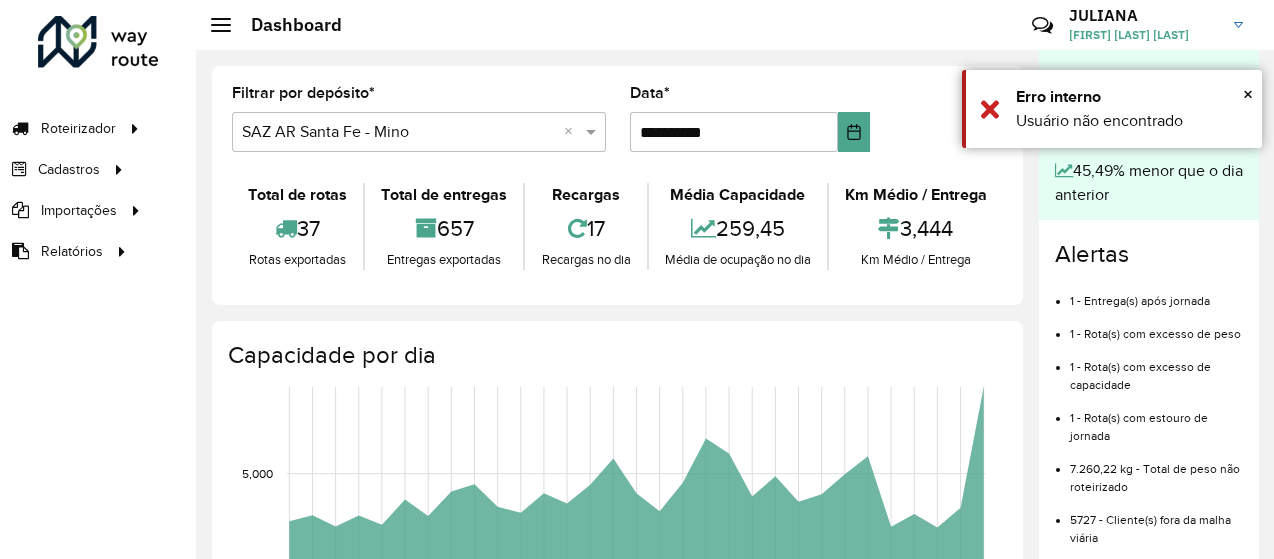 click on "Roteirizador AmbevTech Roteirizador Vendas Cadastros Classificações de venda Cliente Consulta de setores Depósito Gabarito planner Jornada RN Layout integração Parada Perfil de Vendedor Ponto de apoio Restrição de Atendimento Planner Rótulo Setor Planner Tempo de parada de refeição Tipo de veículo RN Usuário Vendedor Importações Classificação e volume de venda Clientes Gabarito planner Restrição de Atendimento Planner Vendedor Relatórios Clientes Clientes fora malha Integração automática Setor Setor Planner Usuários" 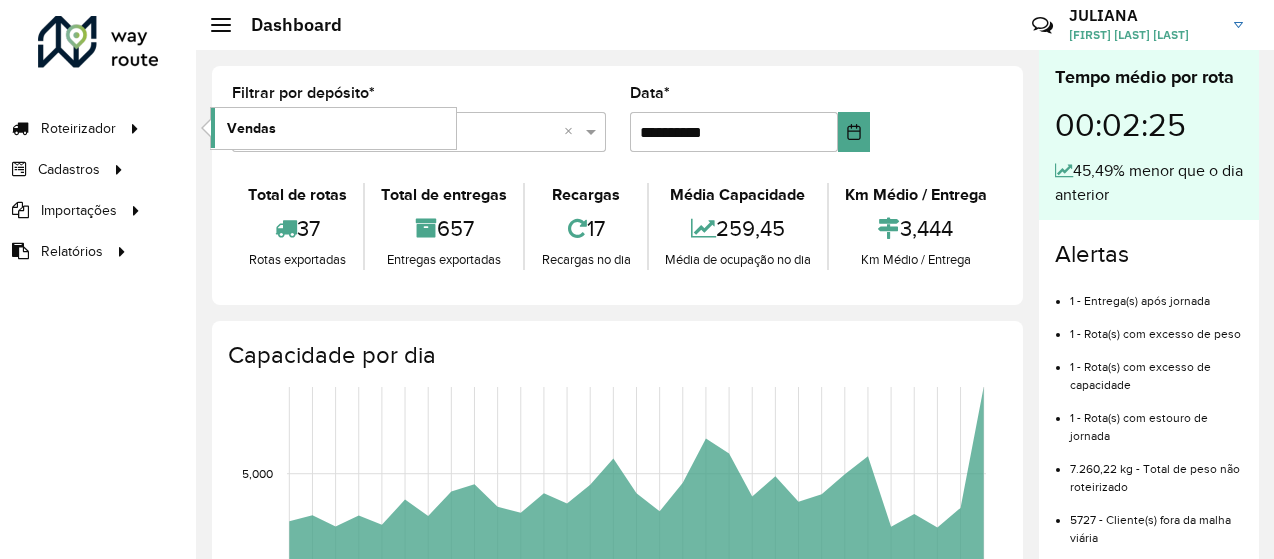 click on "Vendas" 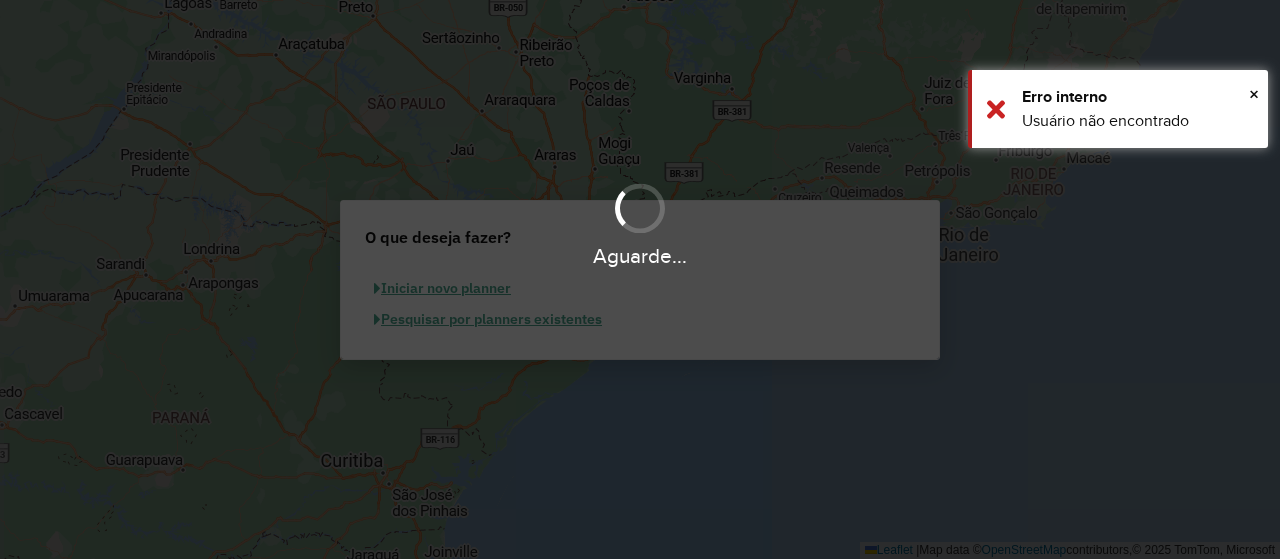 scroll, scrollTop: 0, scrollLeft: 0, axis: both 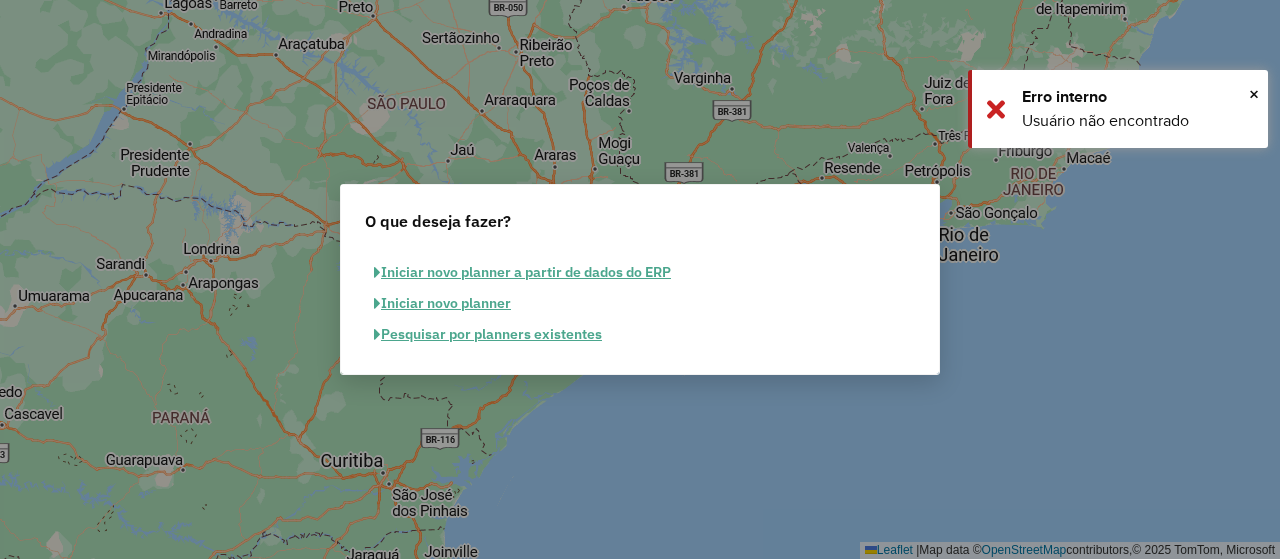 click on "Pesquisar por planners existentes" 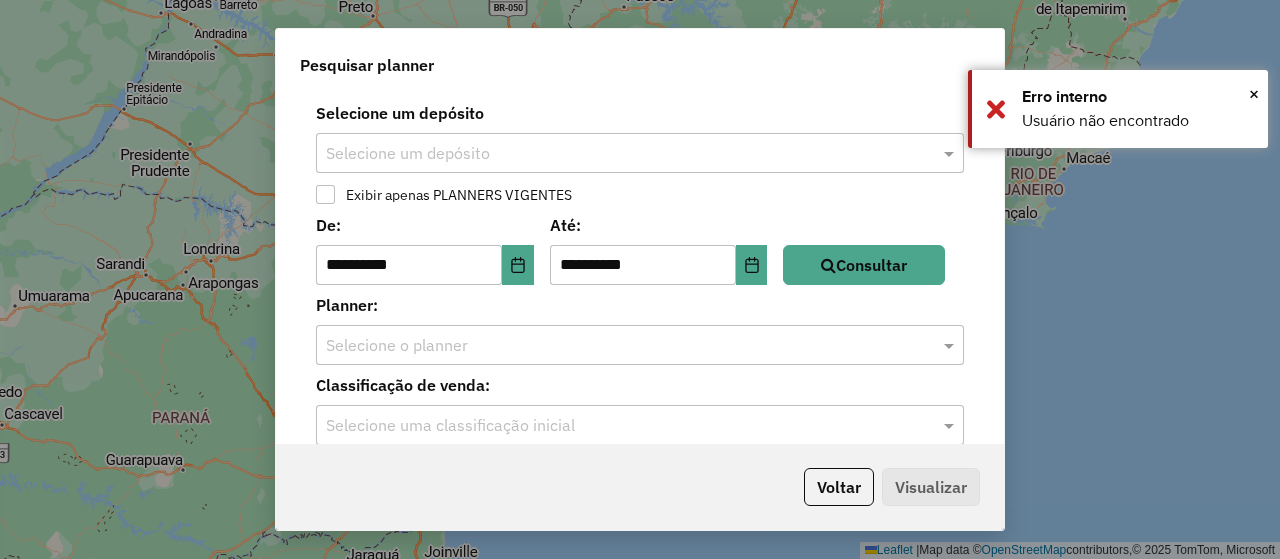 click 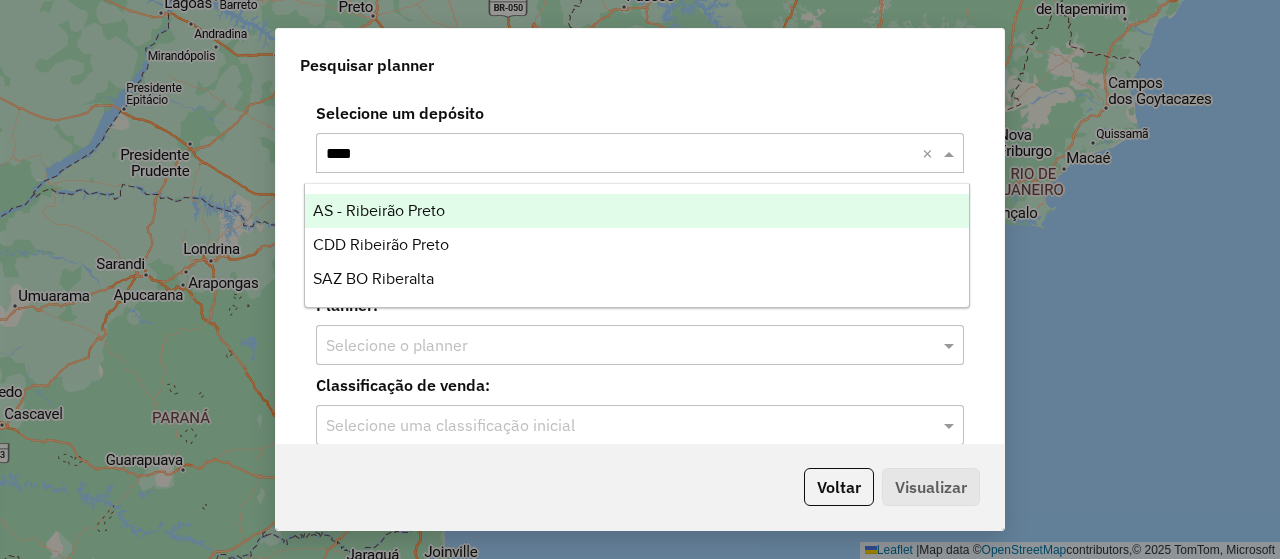 type on "*****" 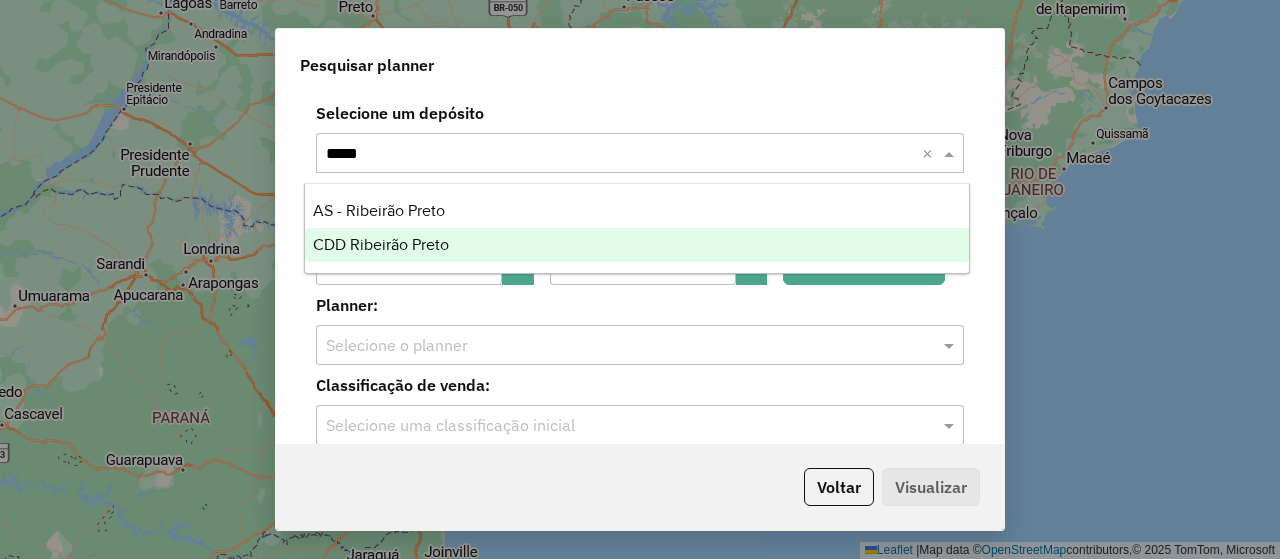 click on "CDD Ribeirão Preto" at bounding box center [636, 245] 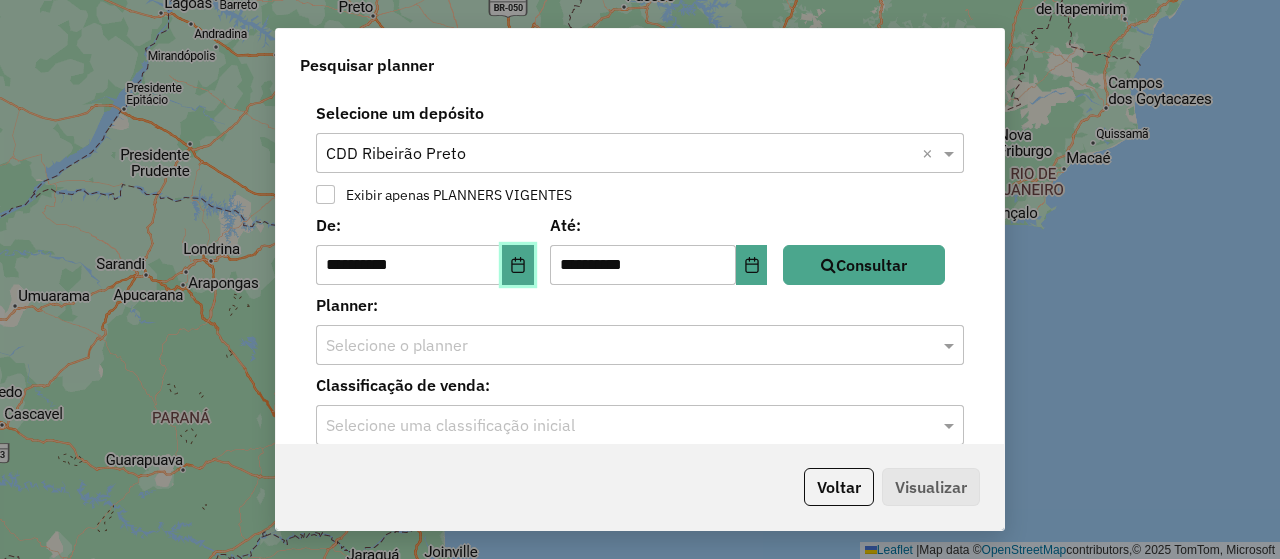 click 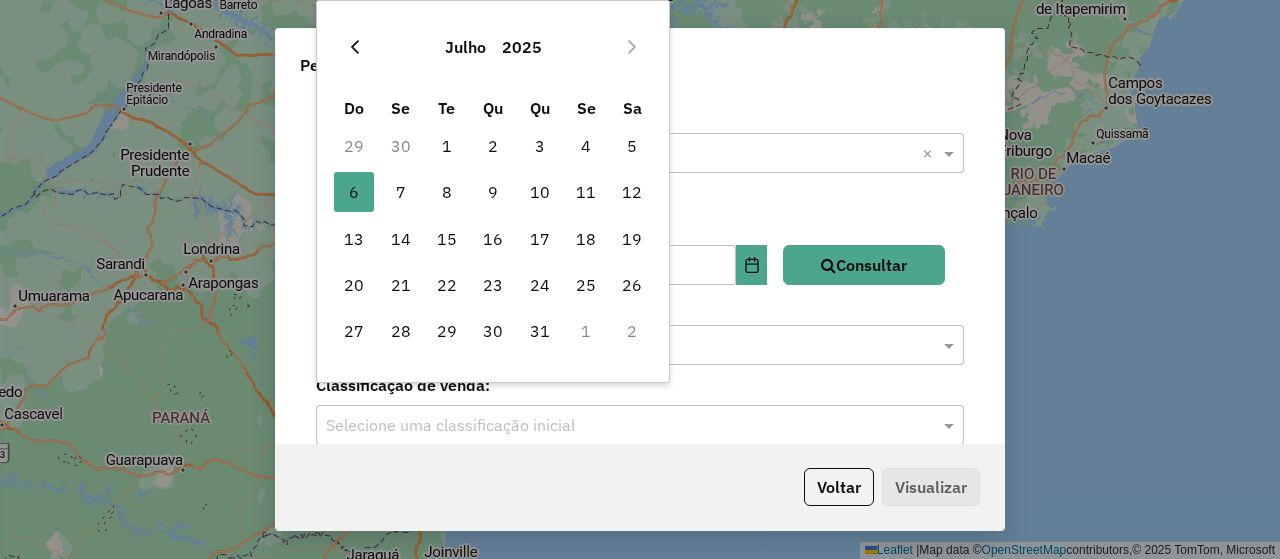 click 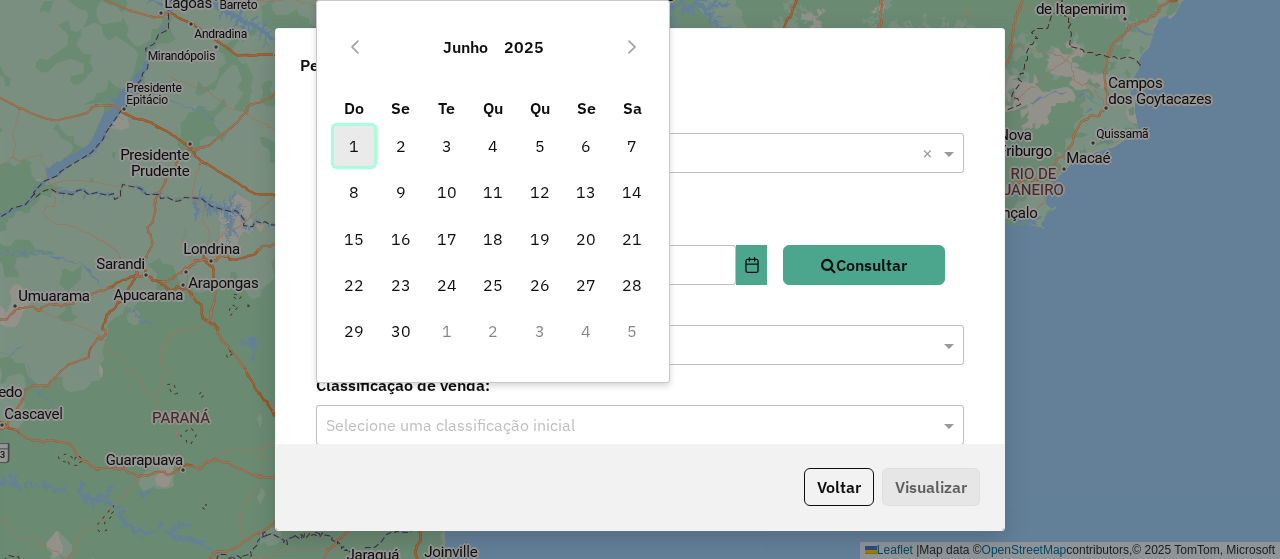 click on "1" at bounding box center [354, 146] 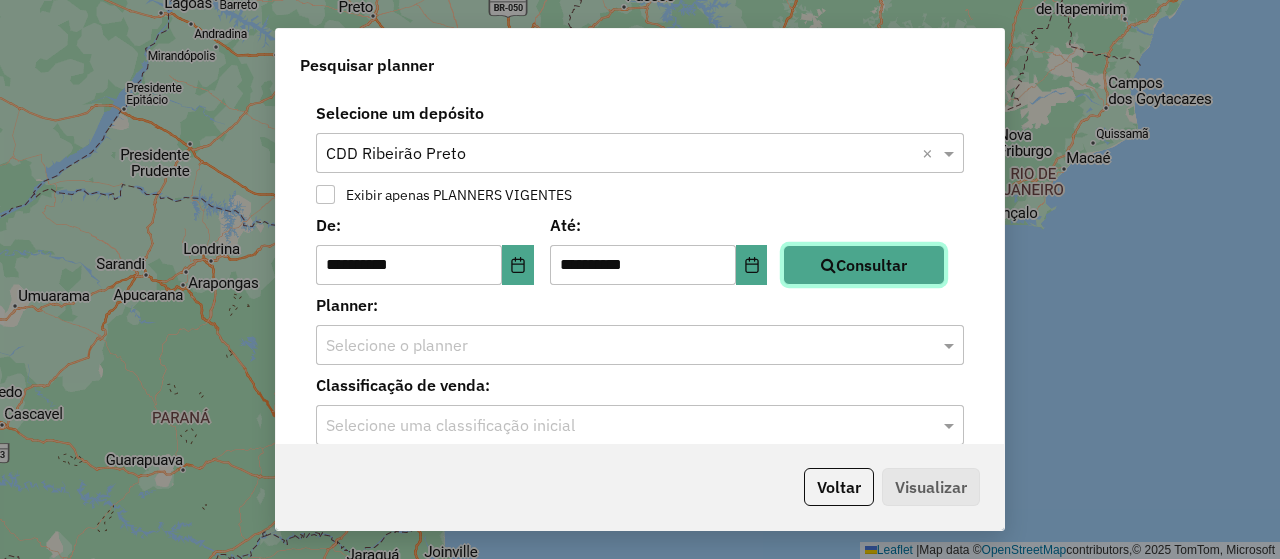 click on "Consultar" 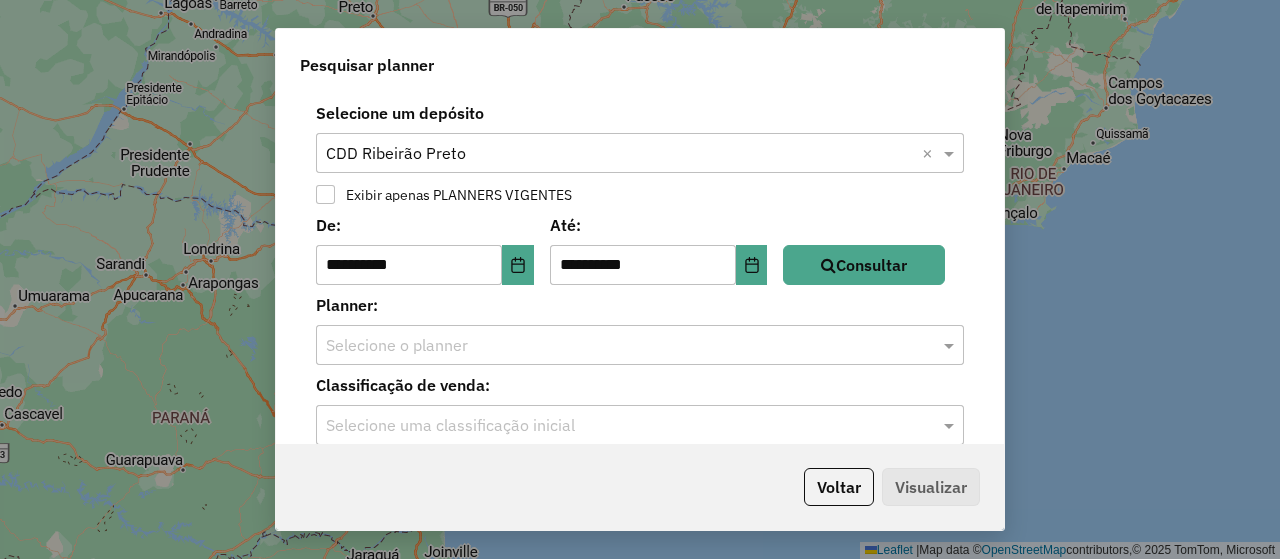 click 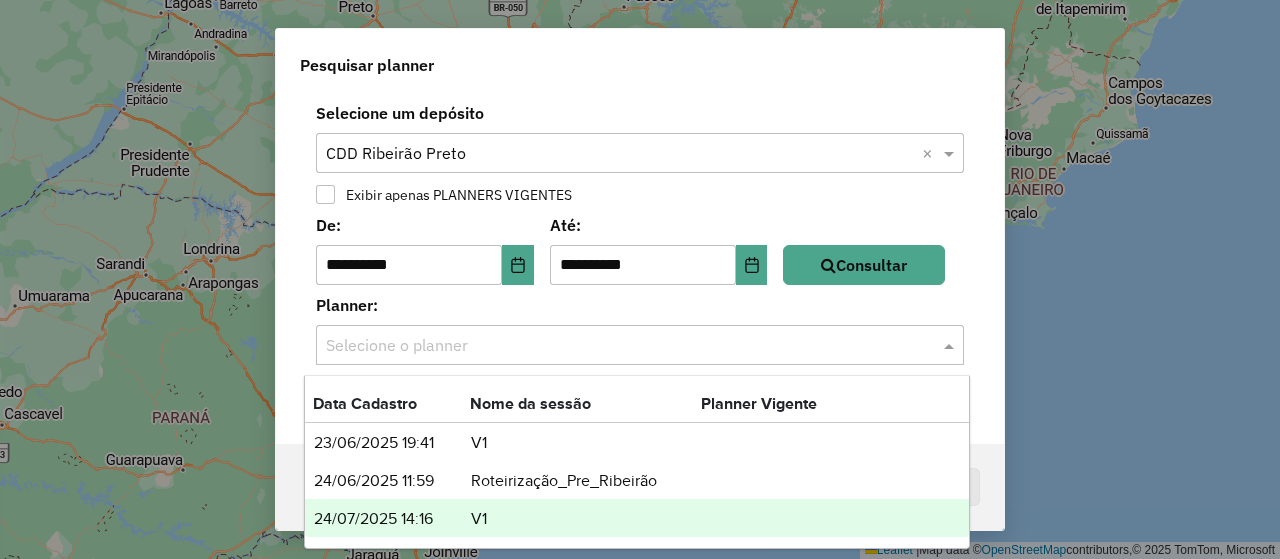 click on "Data Cadastro Nome da sessão Planner Vigente 23/06/2025 19:41 V1    24/06/2025 11:59 Roteirização_Pre_[CITY]    24/07/2025 14:16 V1" at bounding box center (636, 462) 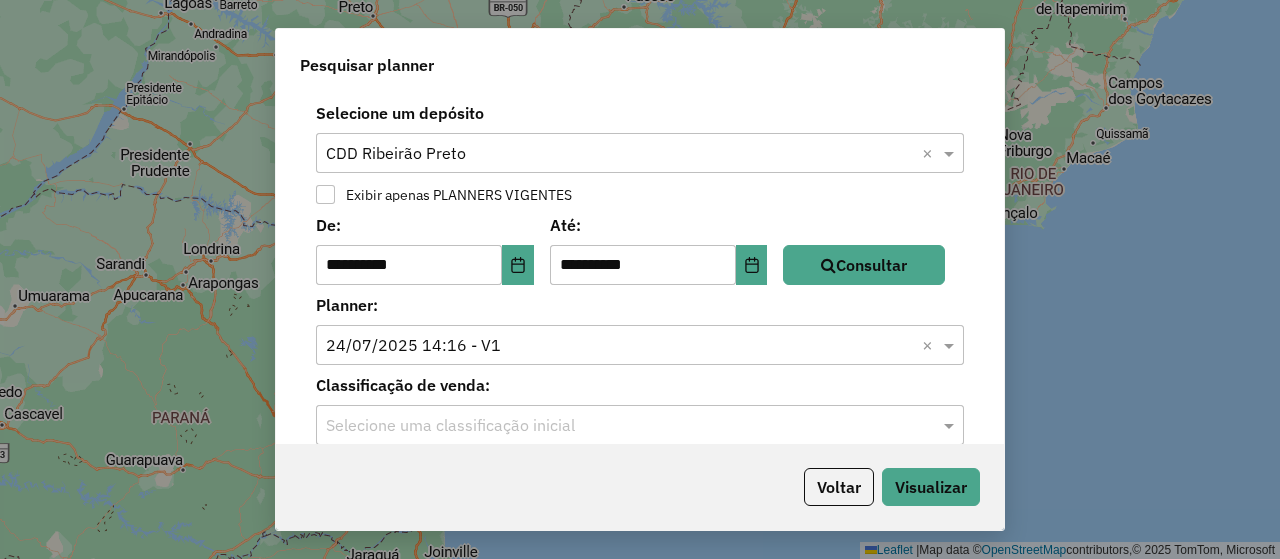click 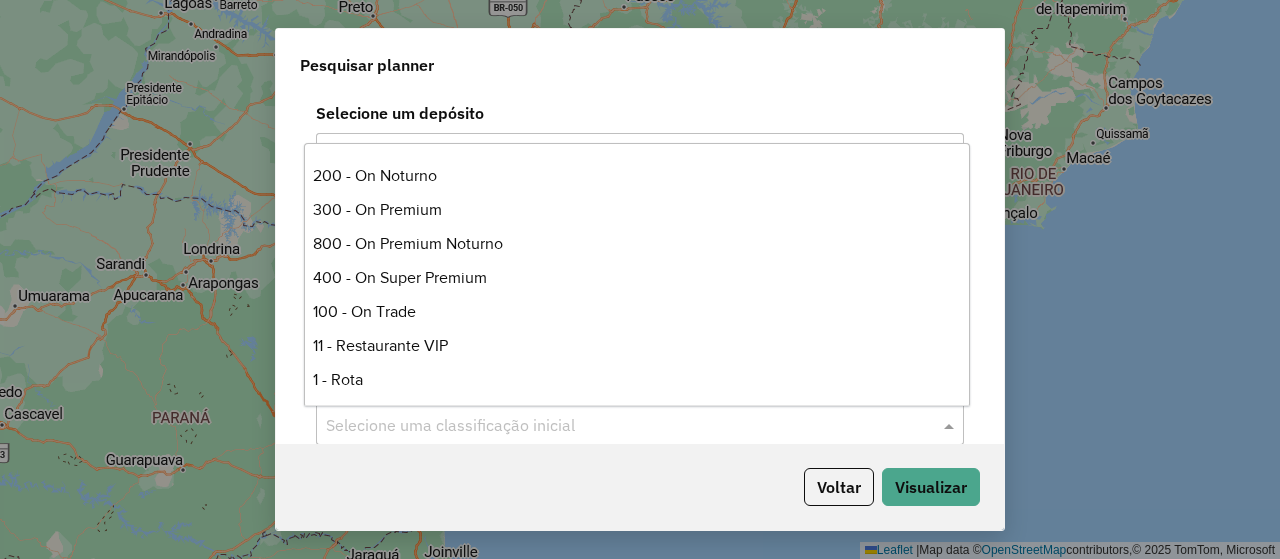 scroll, scrollTop: 710, scrollLeft: 0, axis: vertical 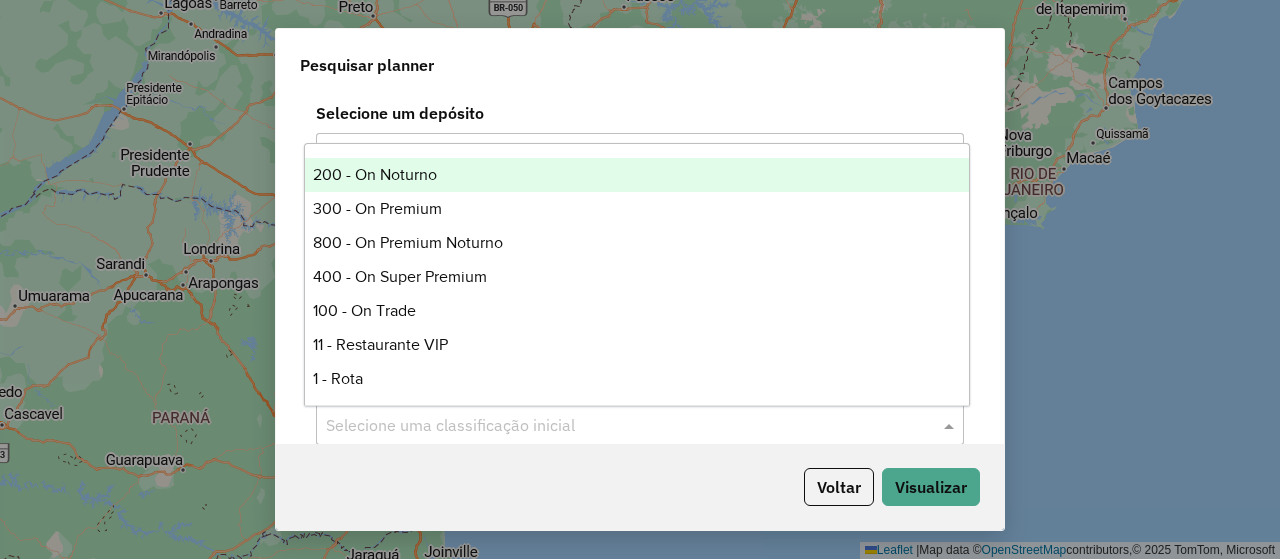 click on "200 - On Noturno" at bounding box center (636, 175) 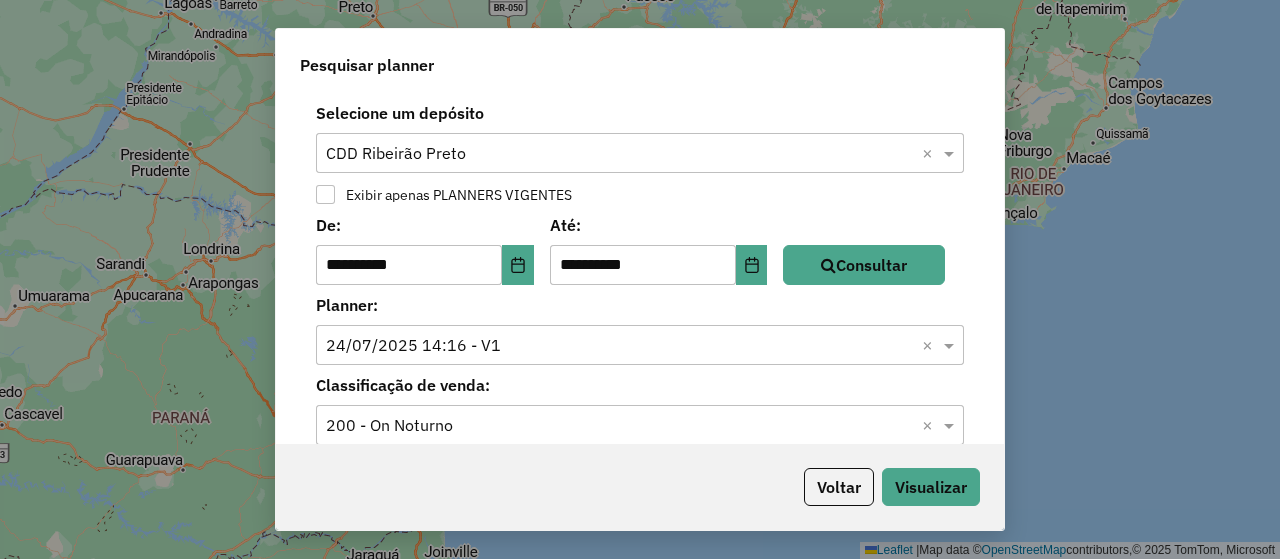 click 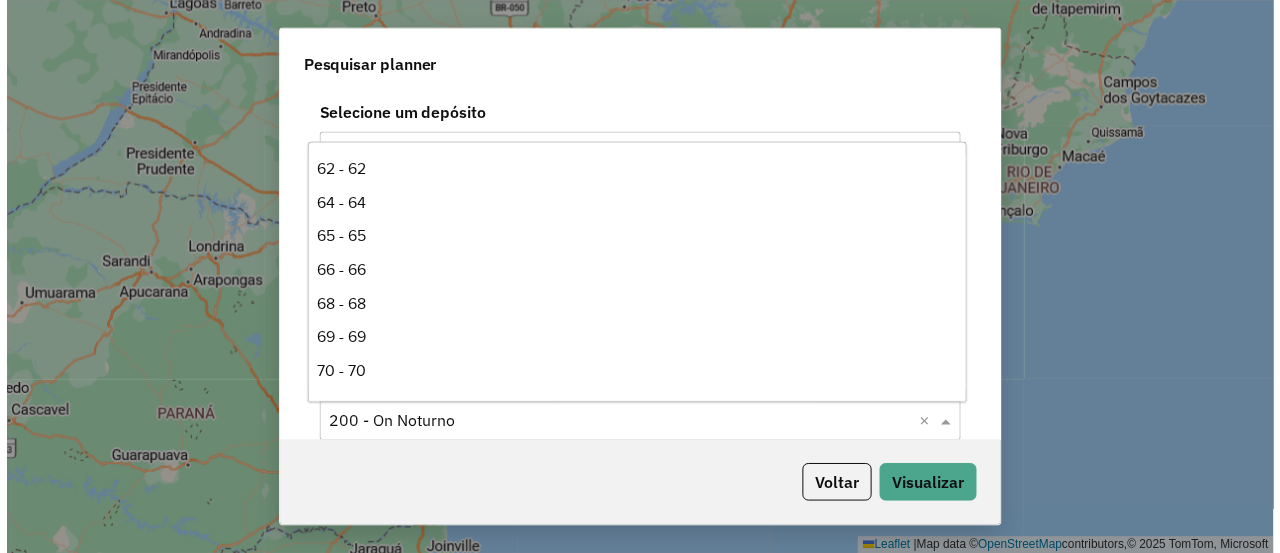 scroll, scrollTop: 714, scrollLeft: 0, axis: vertical 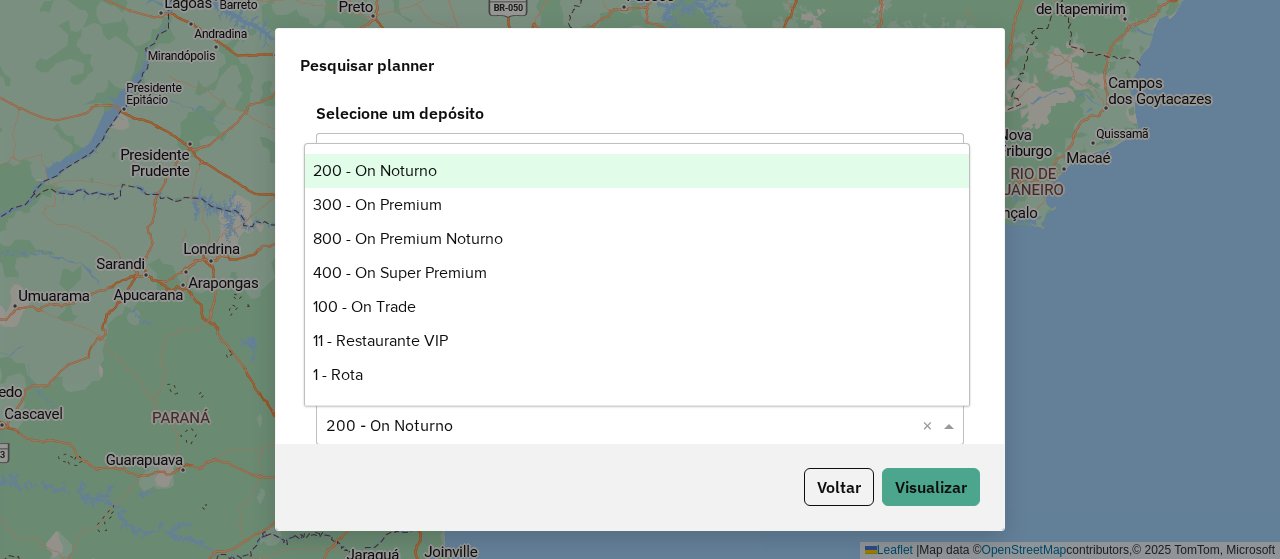 click 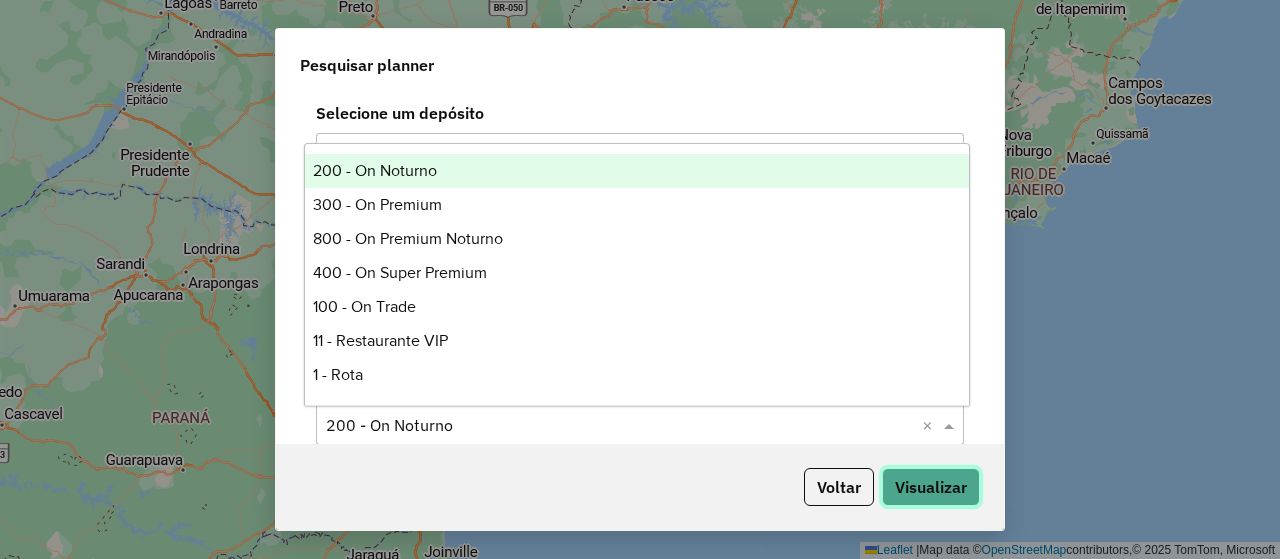 click on "Visualizar" 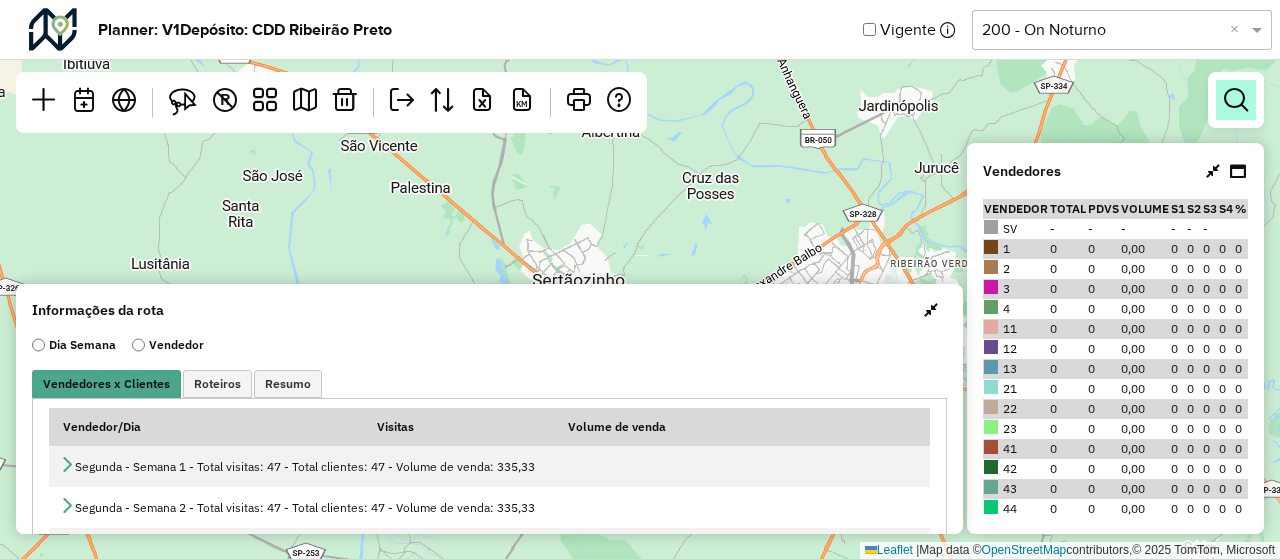 click at bounding box center (1236, 100) 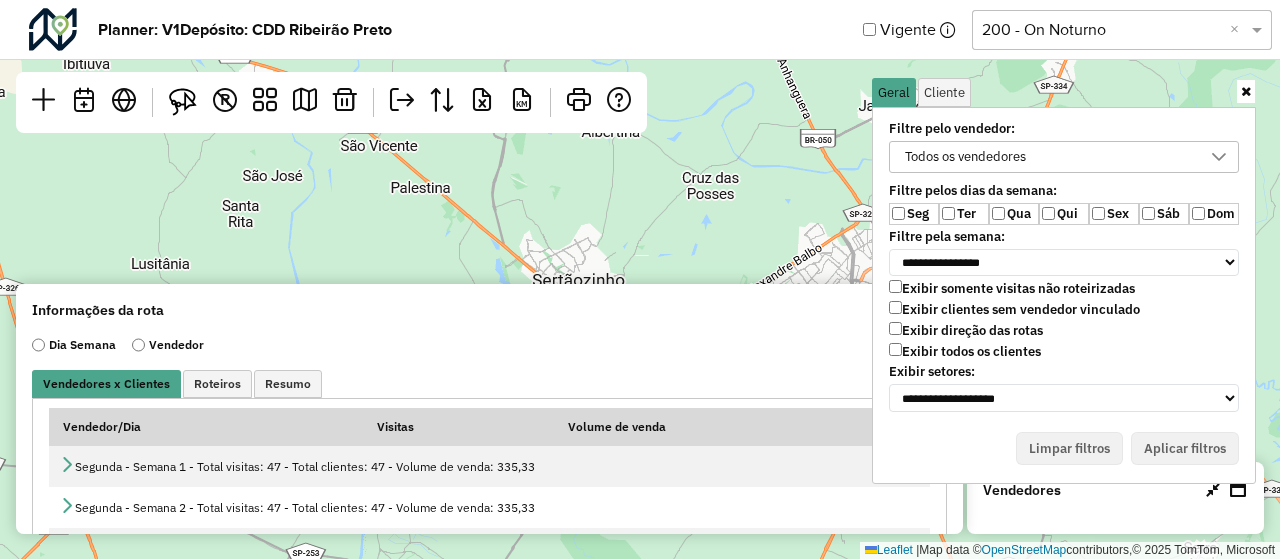 click on "Exibir somente visitas não roteirizadas   Exibir clientes sem vendedor vinculado   Exibir direção das rotas   Exibir todos os clientes" at bounding box center [1064, 322] 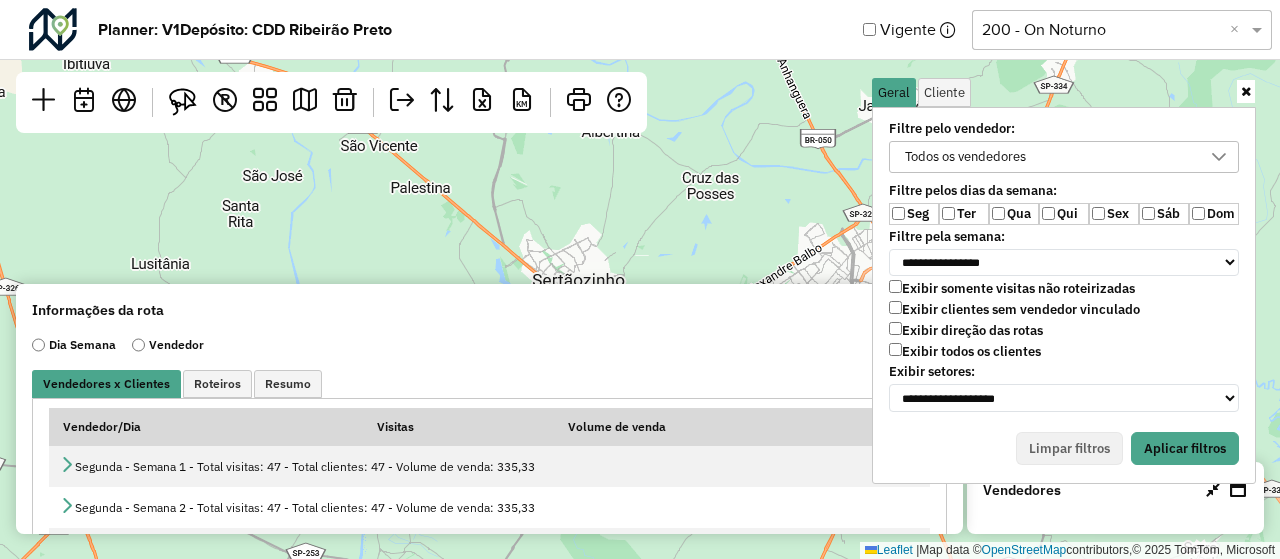 click on "Ter" at bounding box center (964, 214) 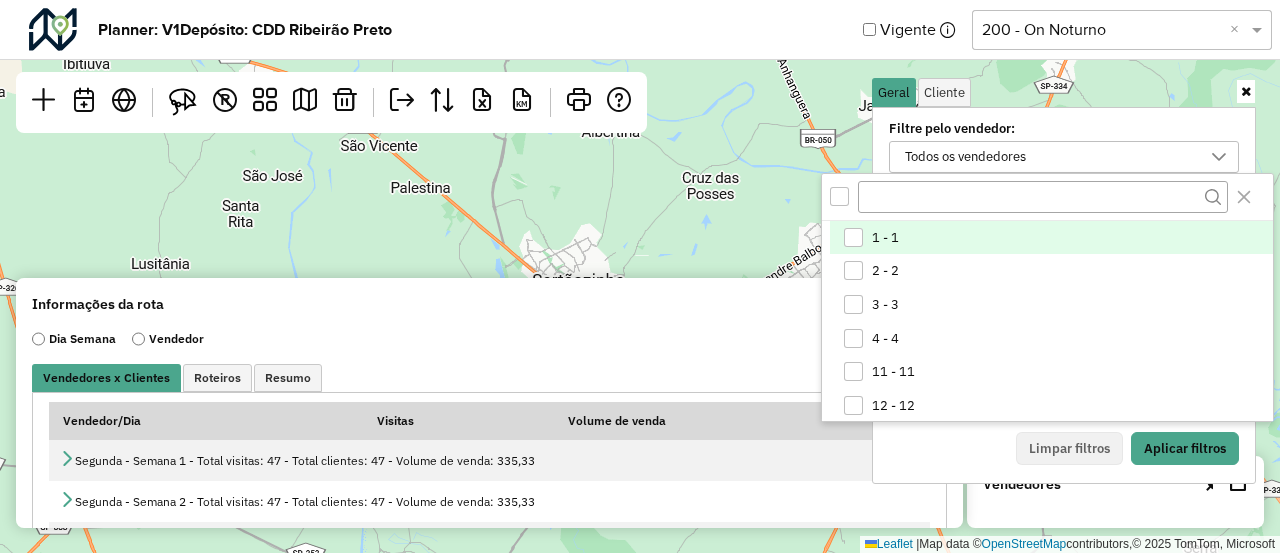 scroll, scrollTop: 10, scrollLeft: 74, axis: both 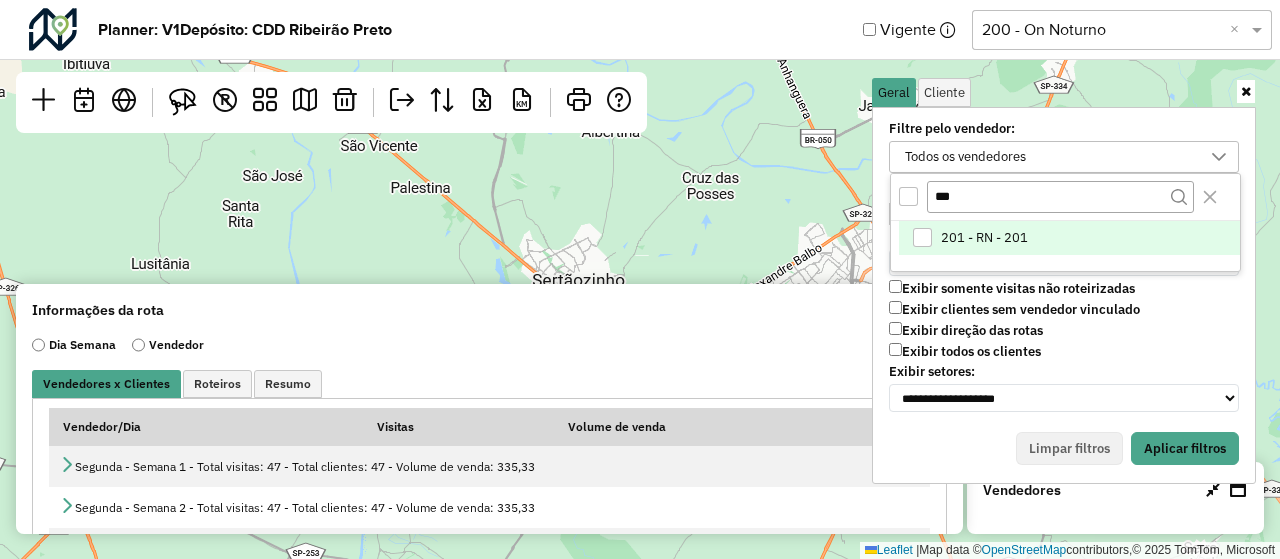 type on "***" 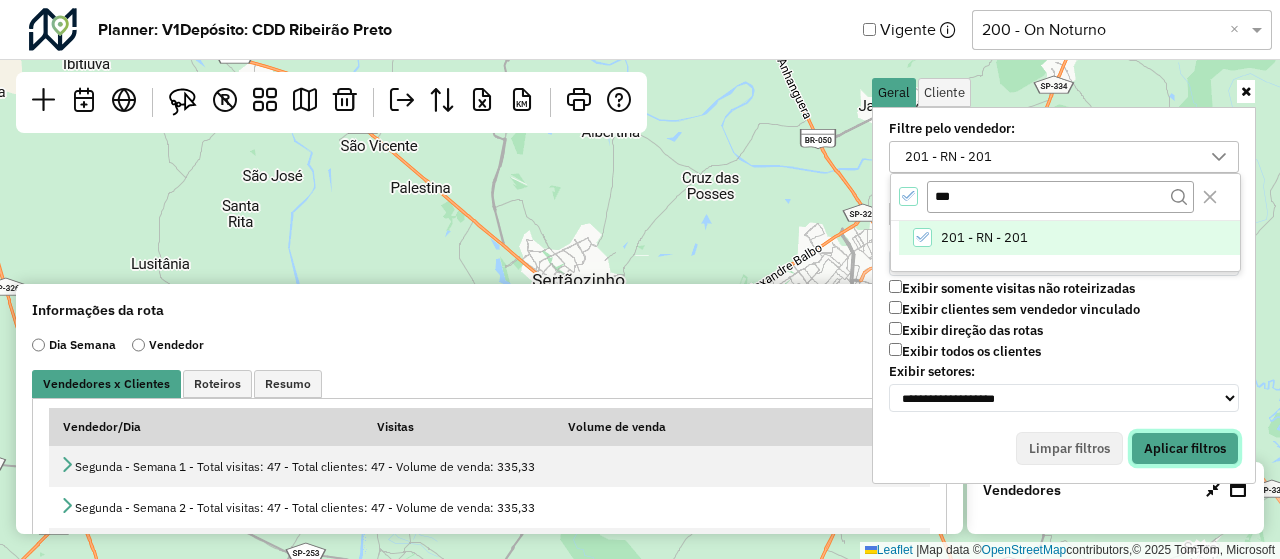 click on "Aplicar filtros" at bounding box center (1185, 449) 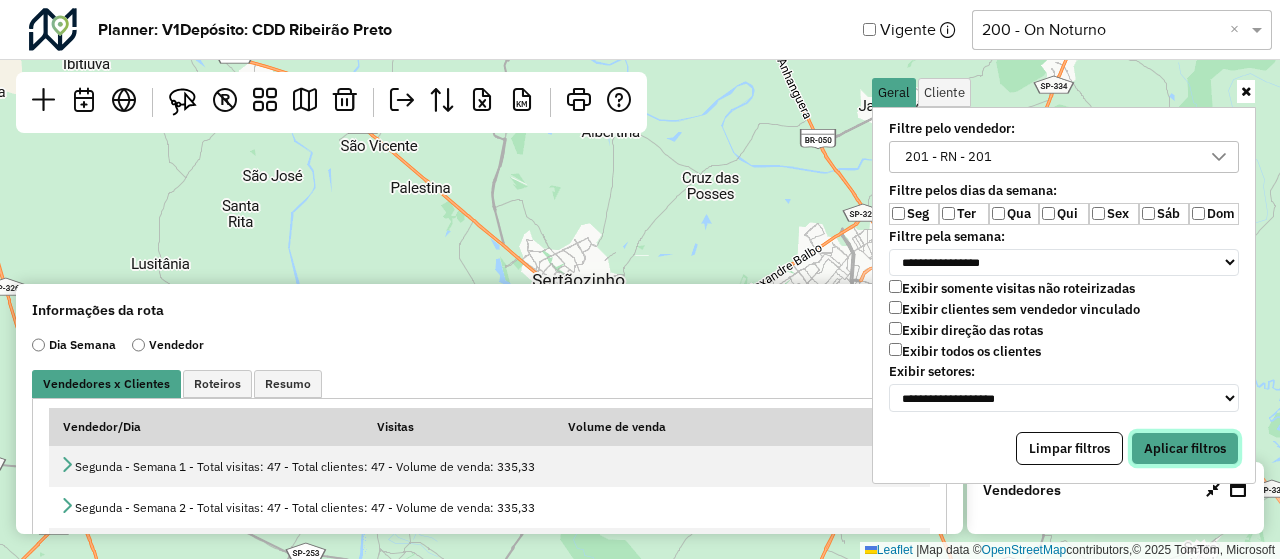 type 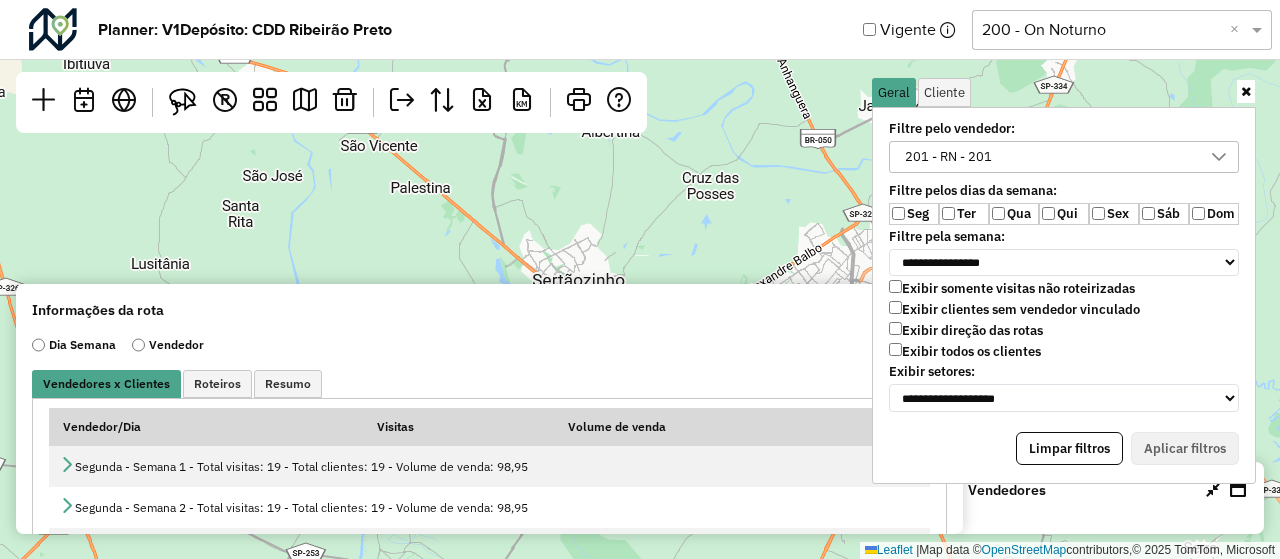 click at bounding box center [1246, 91] 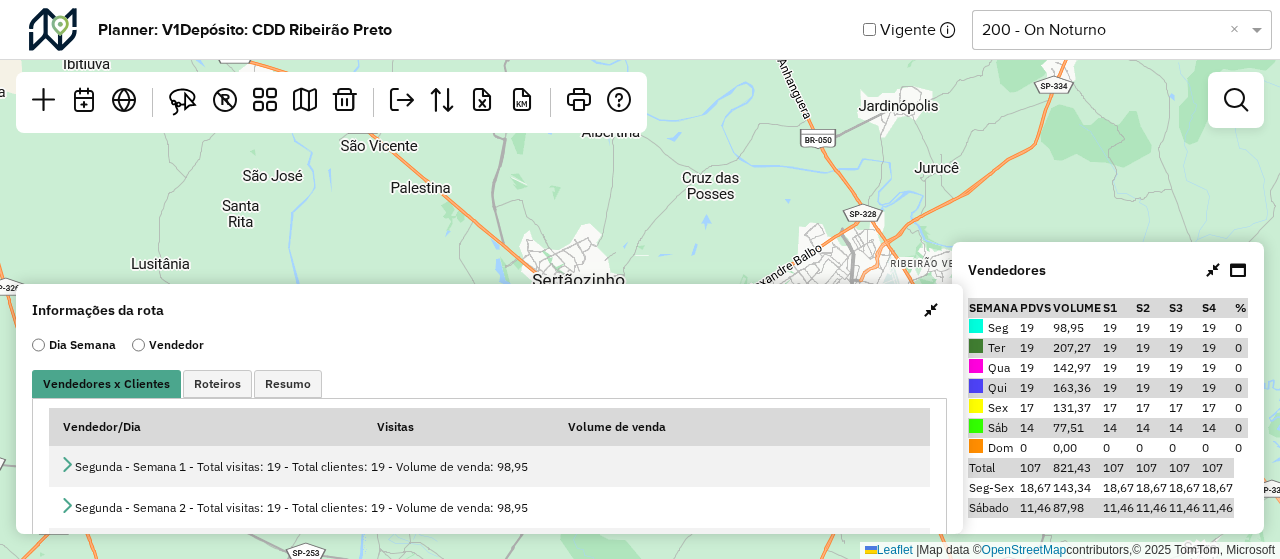click at bounding box center [931, 310] 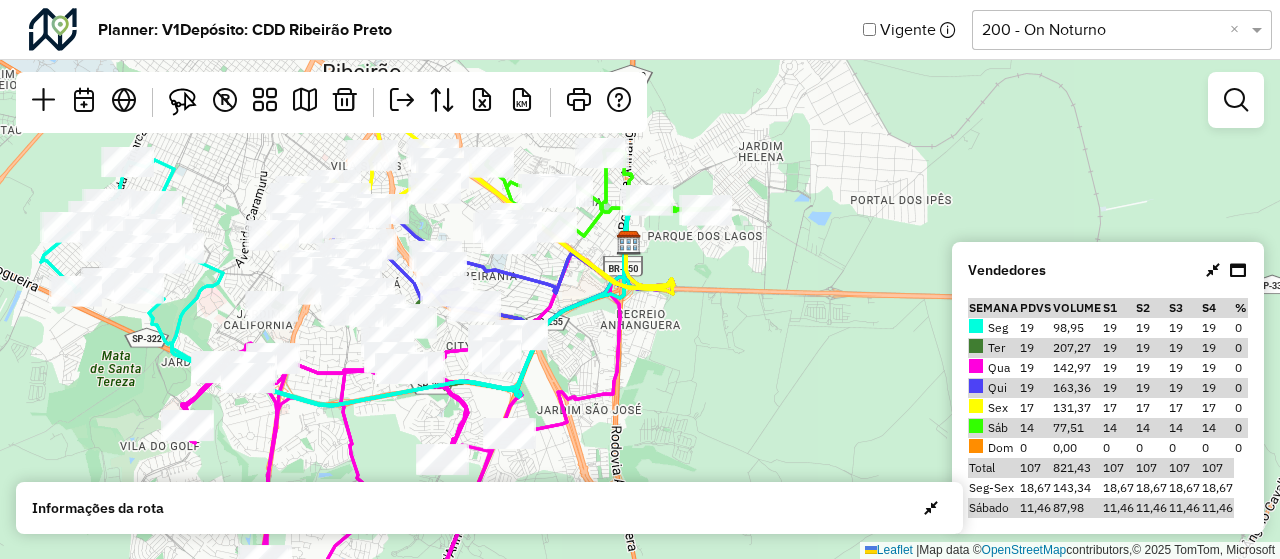 drag, startPoint x: 829, startPoint y: 385, endPoint x: 310, endPoint y: 348, distance: 520.3172 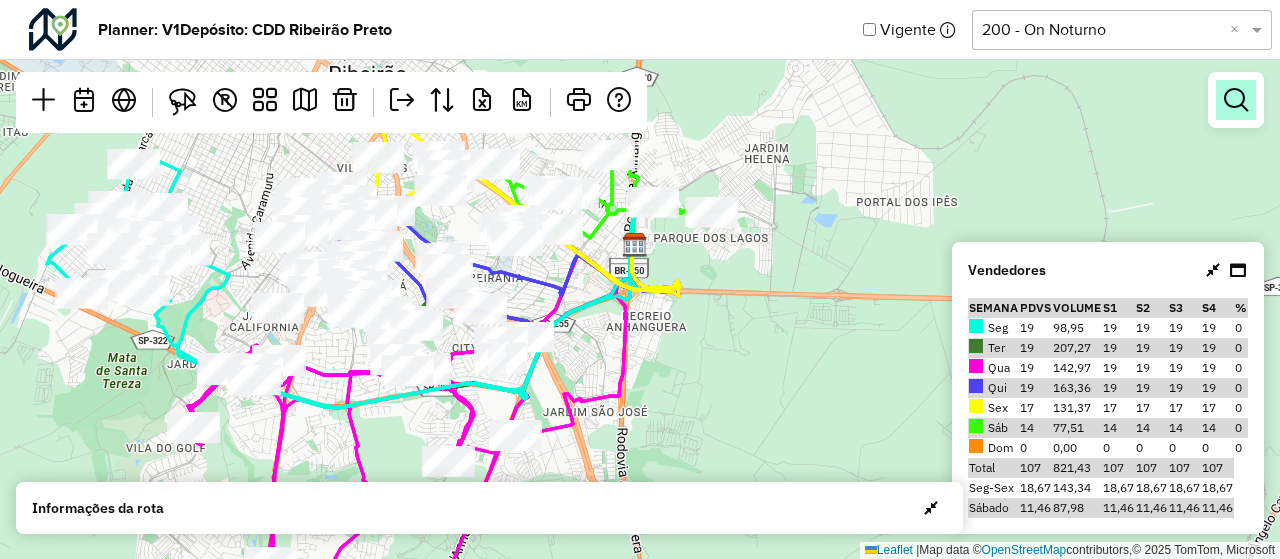 click at bounding box center [1236, 100] 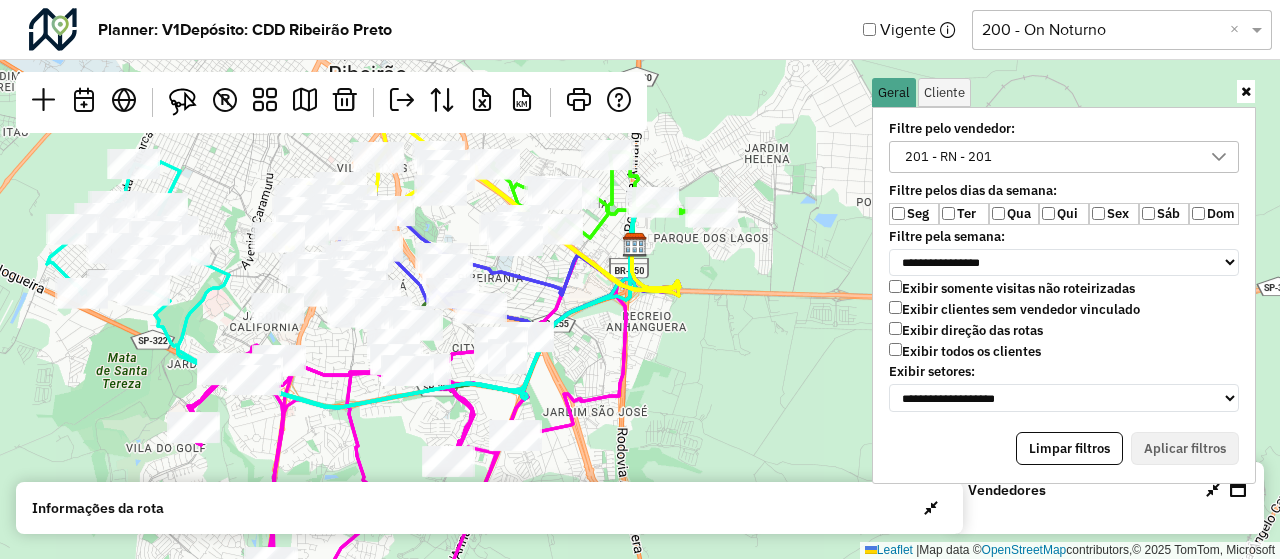 click on "201 - RN - 201" at bounding box center (1049, 157) 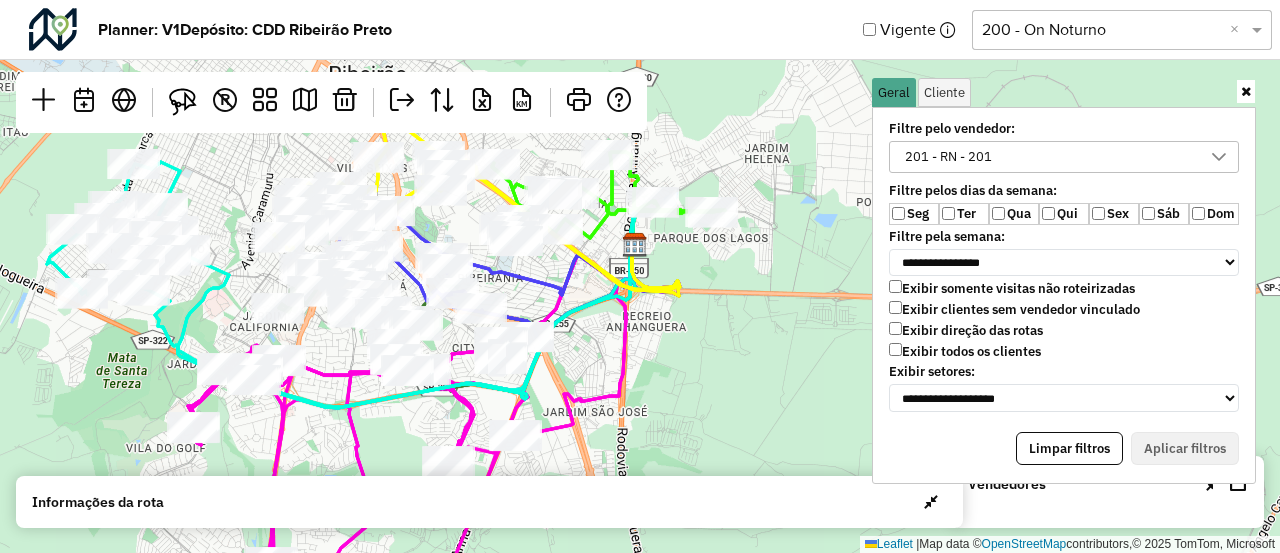 scroll, scrollTop: 10, scrollLeft: 74, axis: both 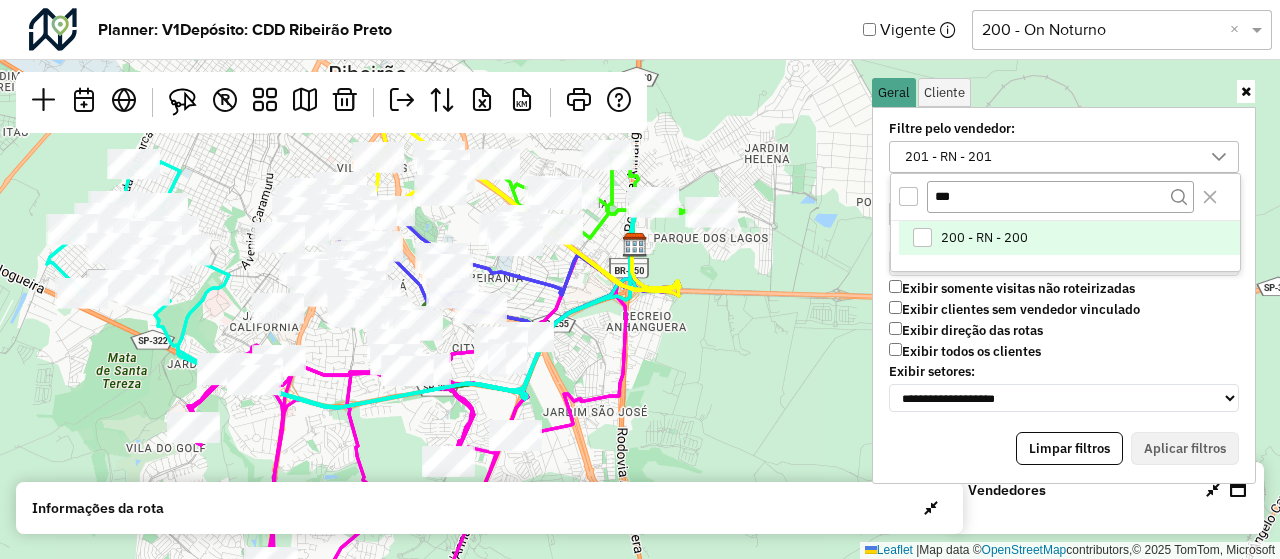 type on "***" 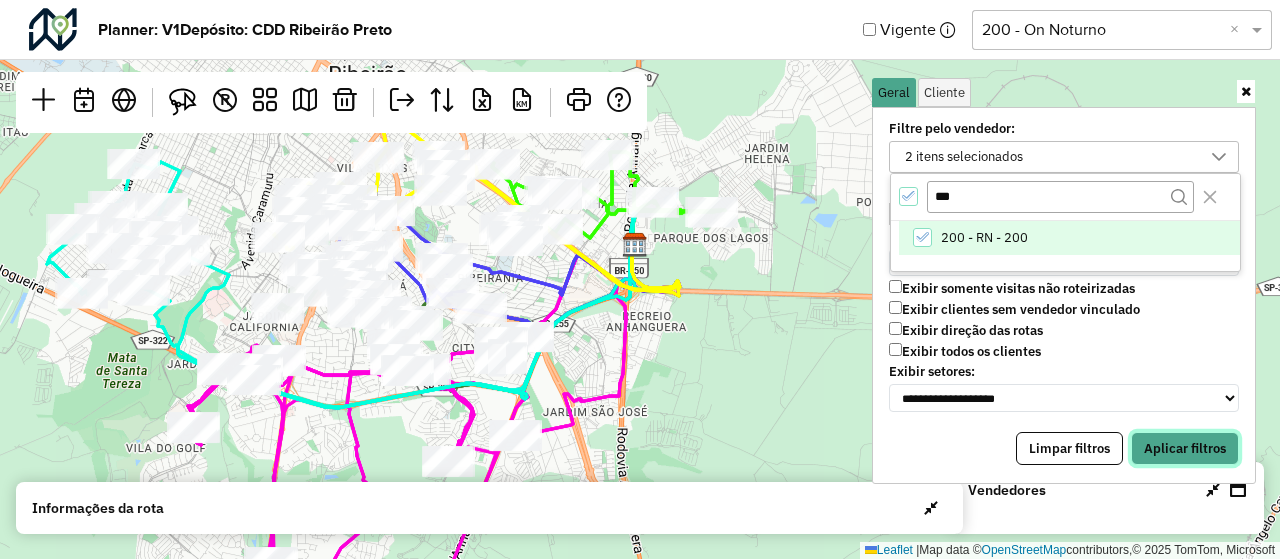 click on "Aplicar filtros" at bounding box center [1185, 449] 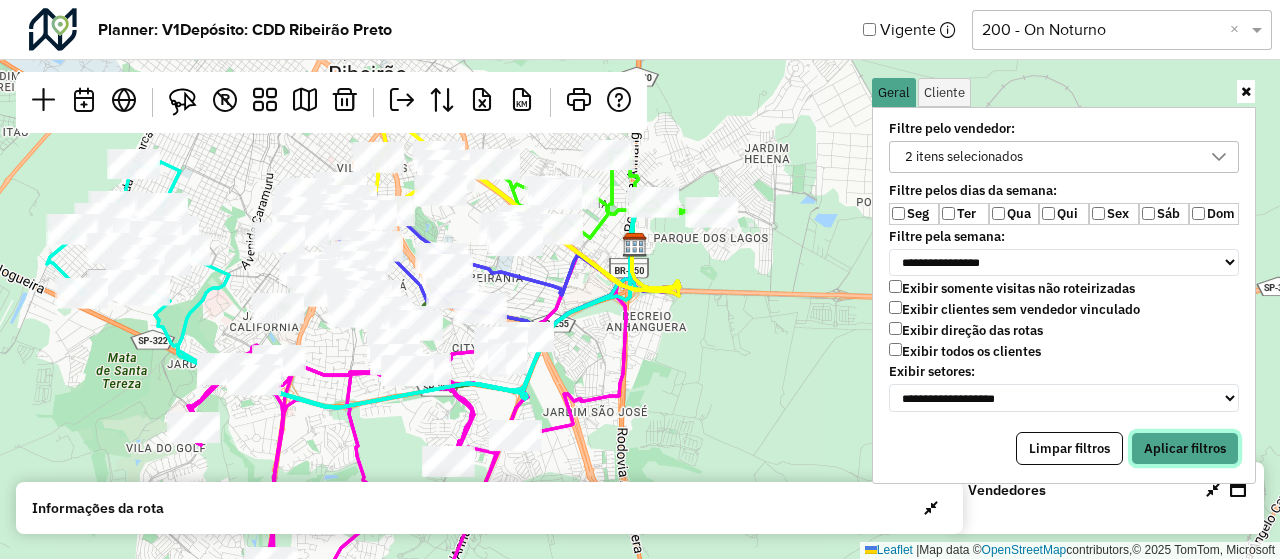 type 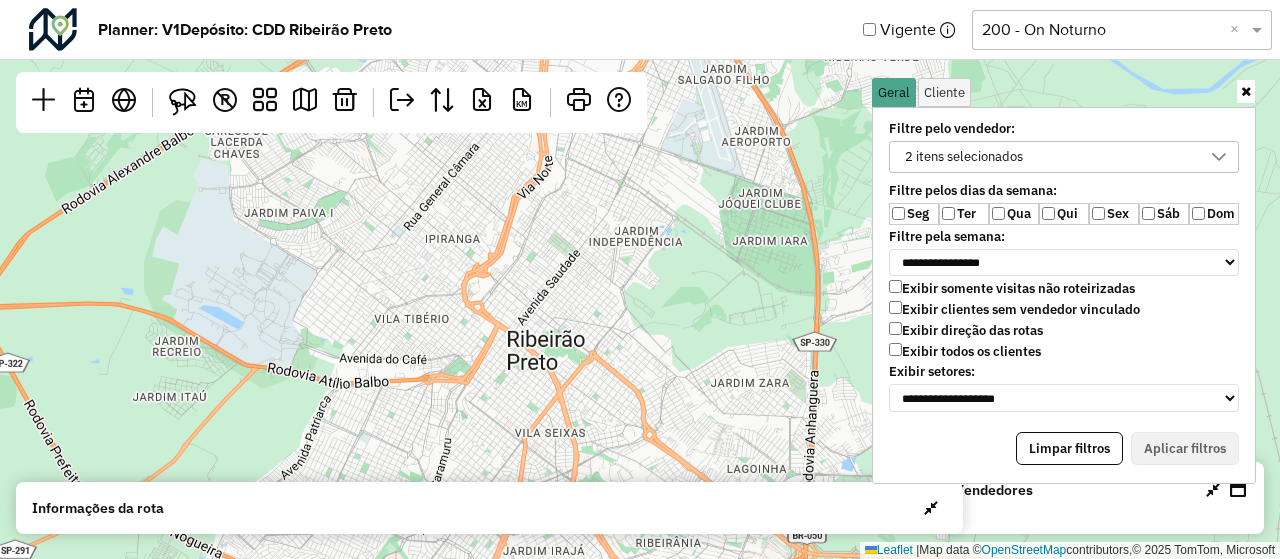 drag, startPoint x: 410, startPoint y: 283, endPoint x: 583, endPoint y: 560, distance: 326.58536 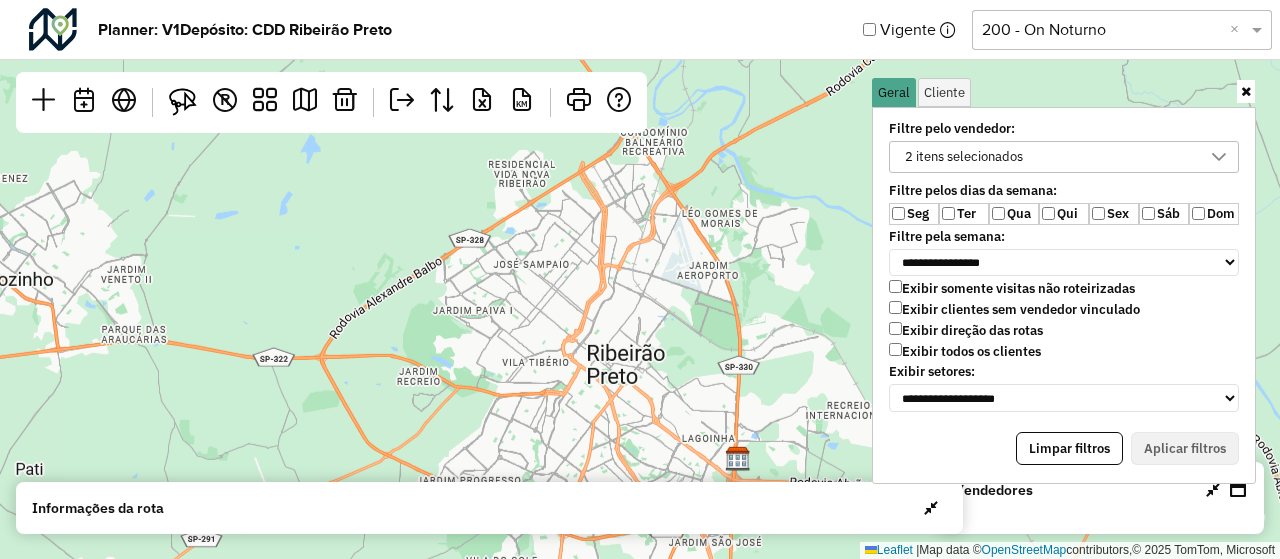 click on "2 itens selecionados" at bounding box center (964, 157) 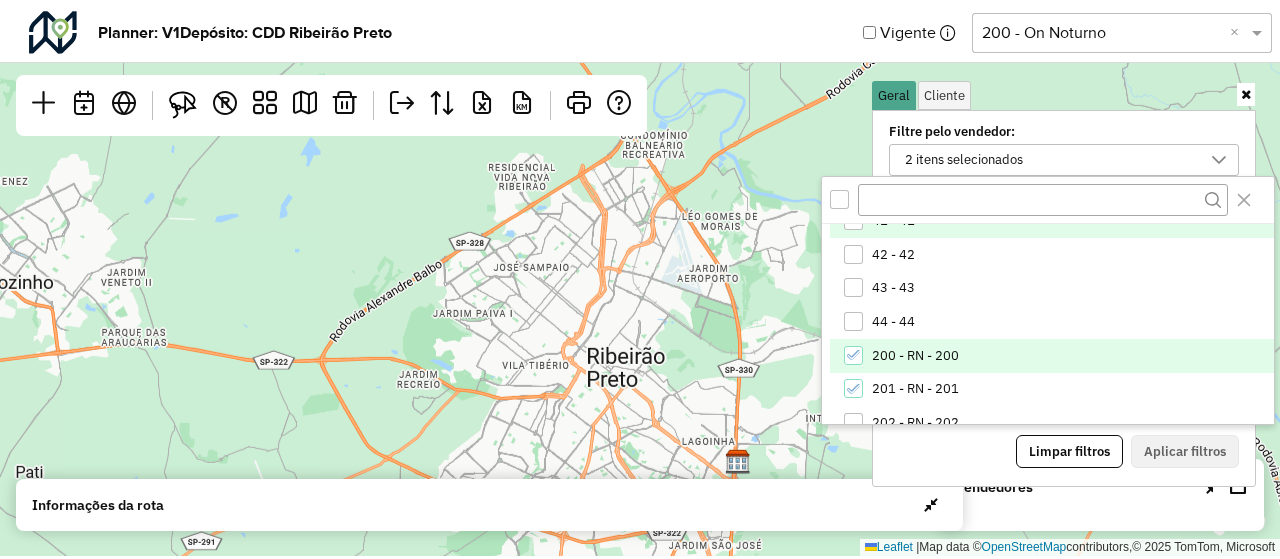 scroll, scrollTop: 358, scrollLeft: 0, axis: vertical 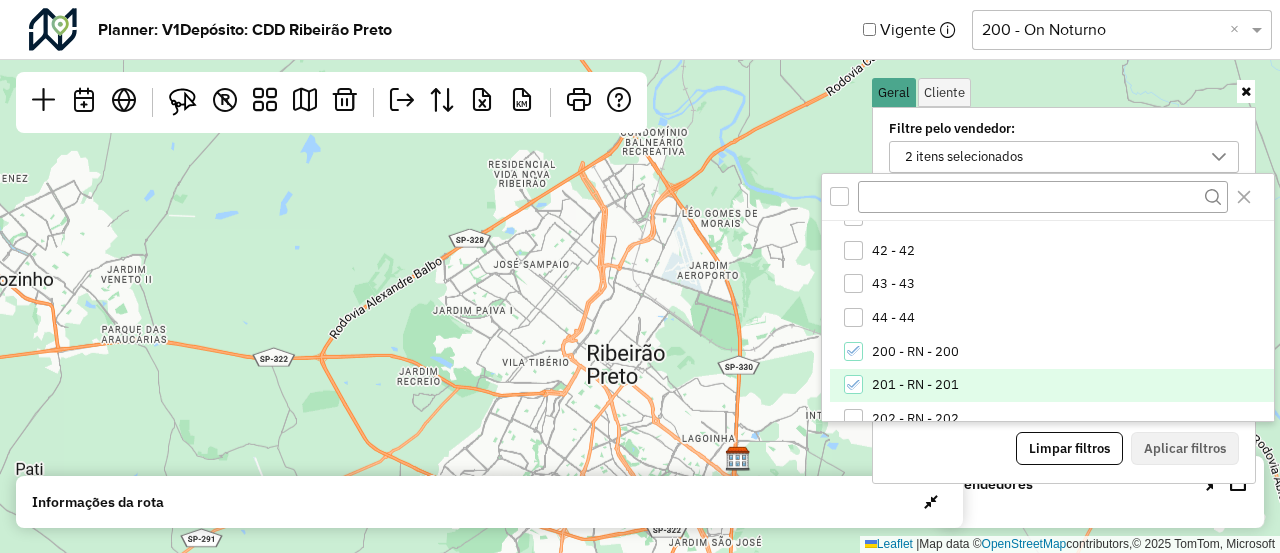 click on "201 - RN - 201" at bounding box center (915, 385) 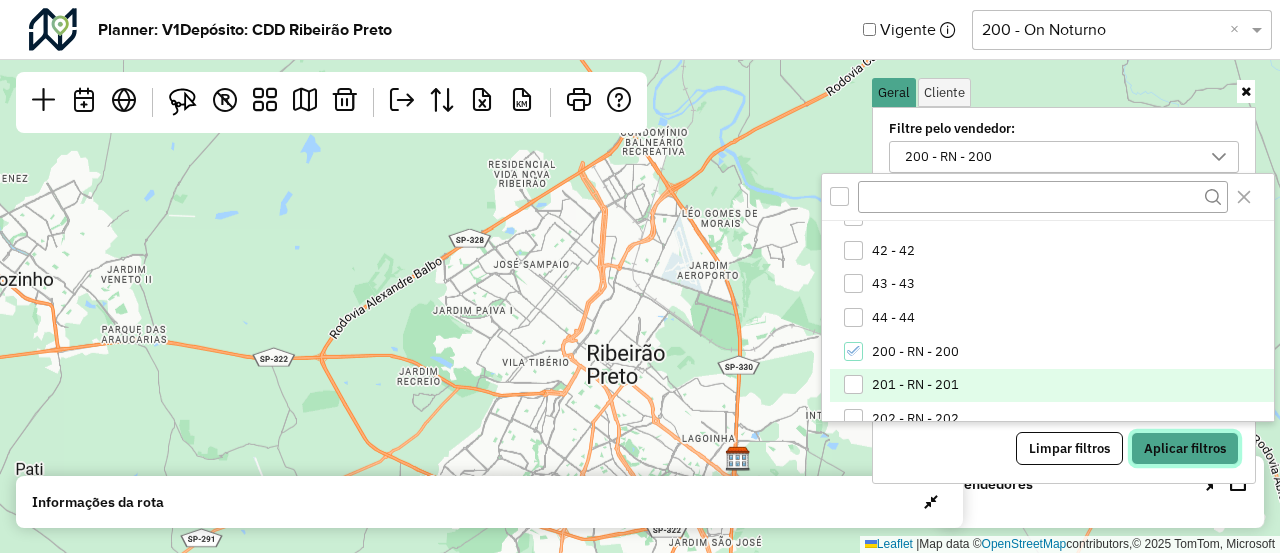 click on "Aplicar filtros" at bounding box center [1185, 449] 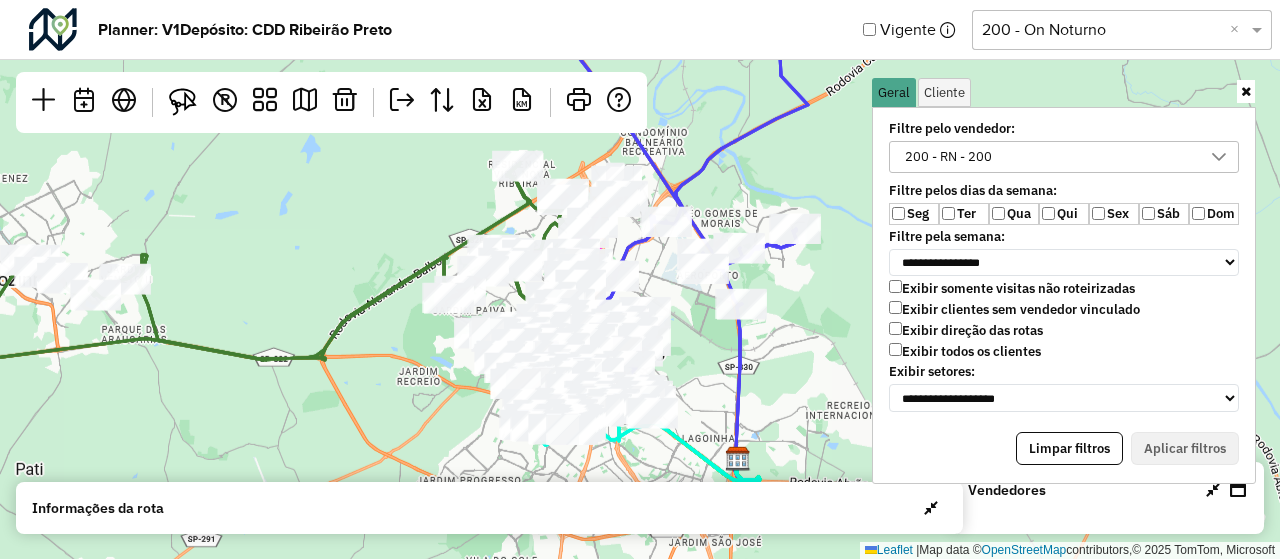 click at bounding box center (1246, 91) 